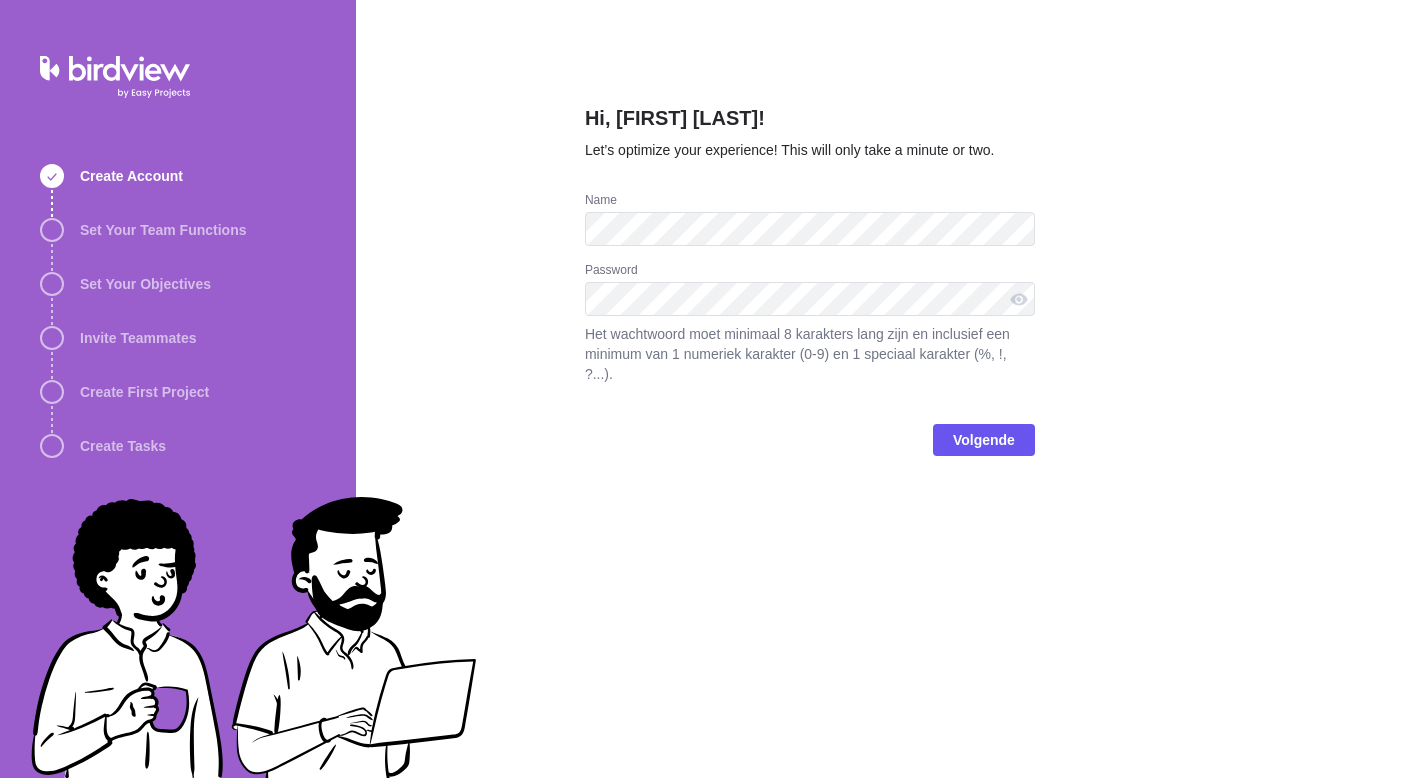 scroll, scrollTop: 0, scrollLeft: 0, axis: both 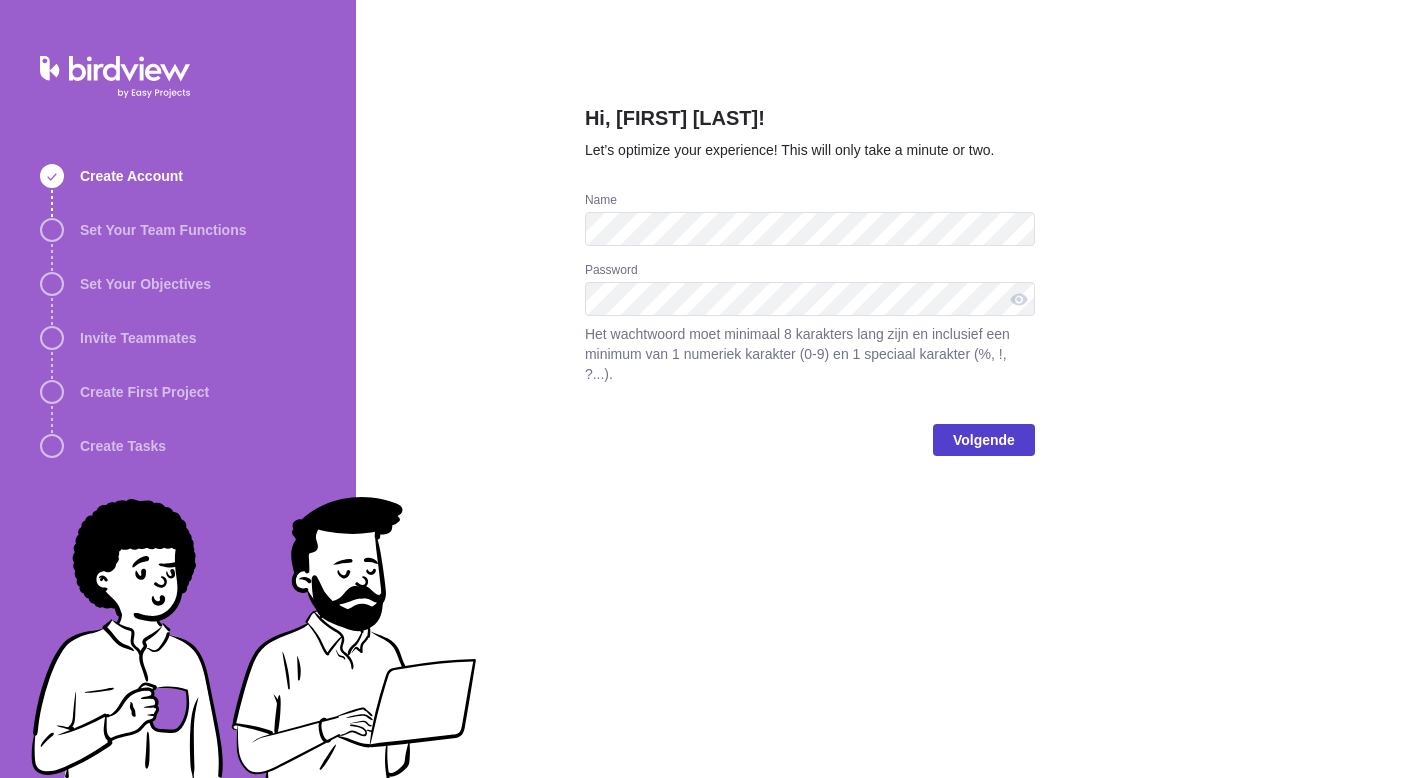 click on "Volgende" at bounding box center (984, 440) 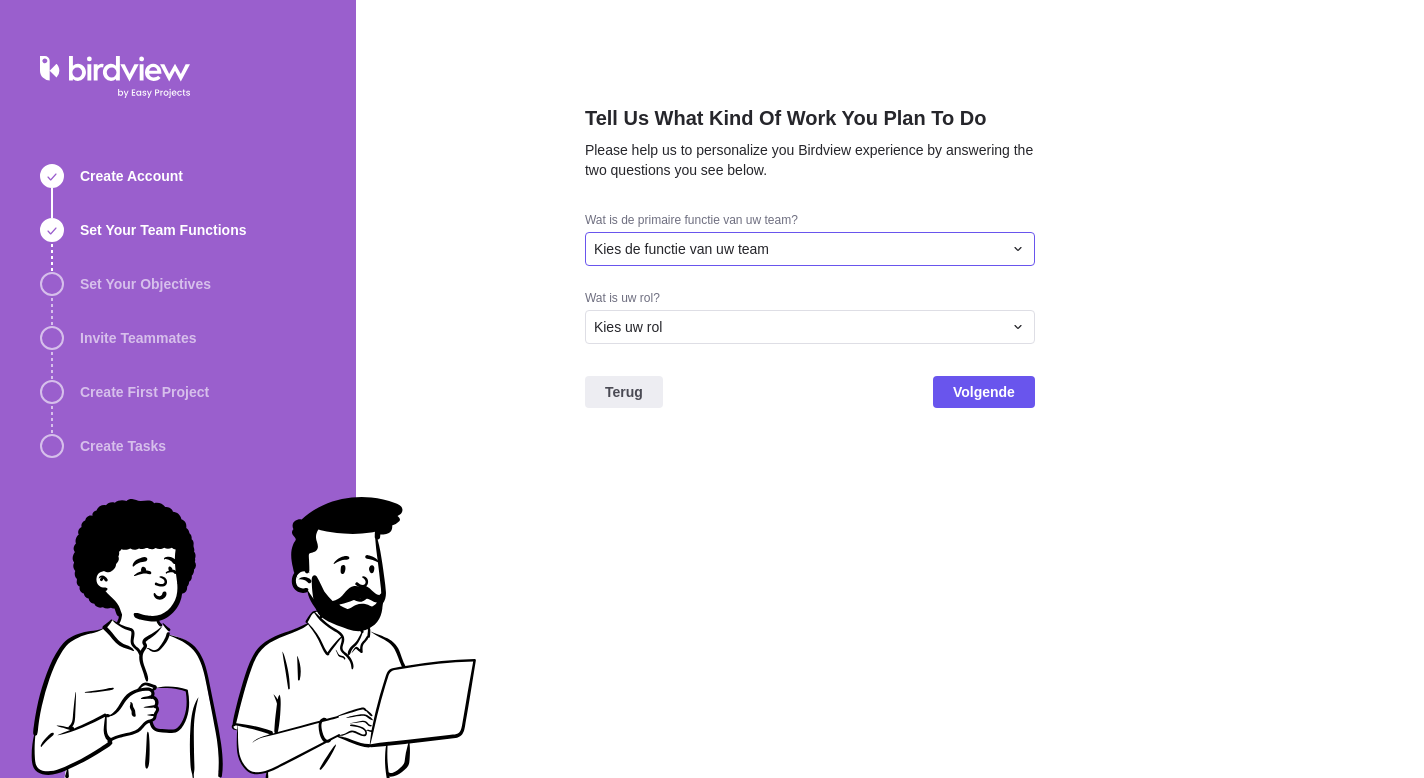 click on "Kies de functie van uw team" at bounding box center [798, 249] 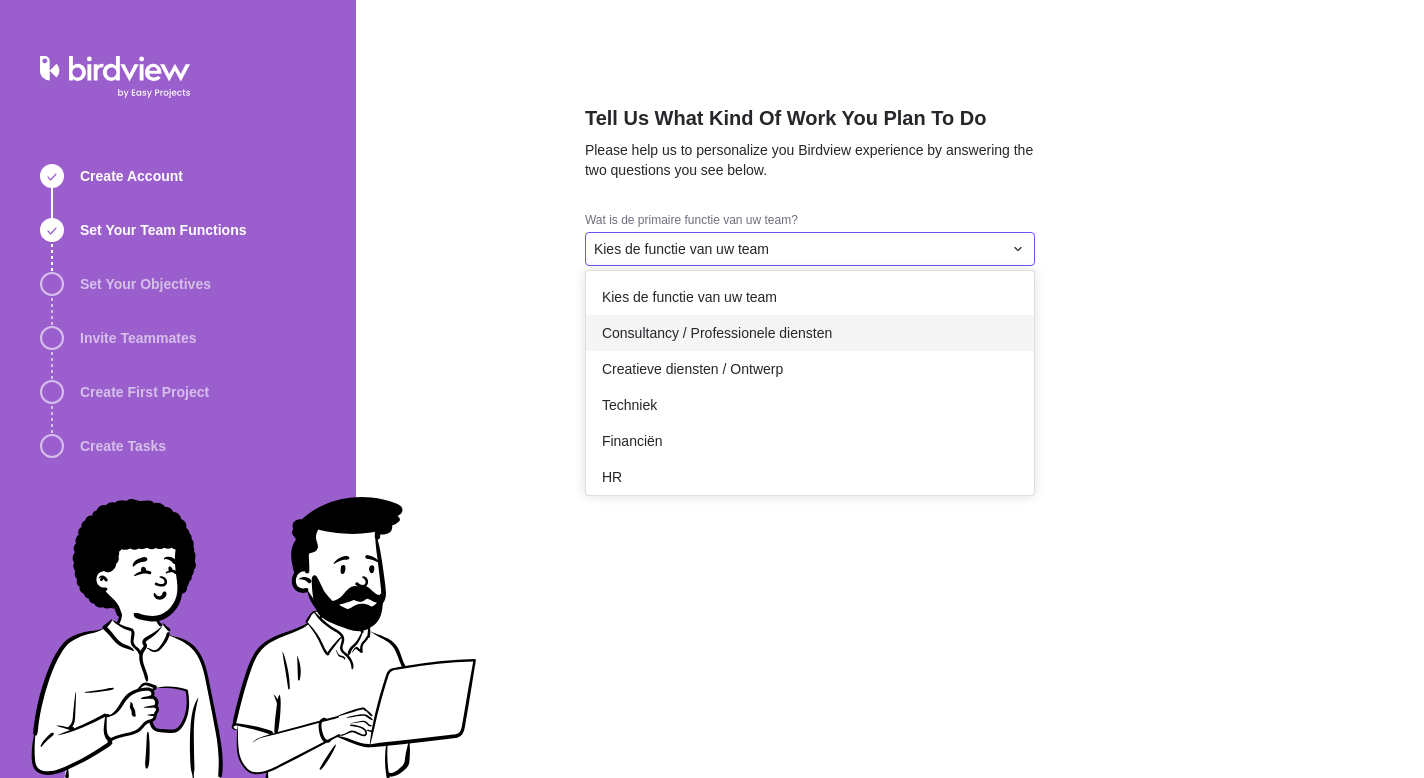 click on "Consultancy / Professionele diensten" at bounding box center [717, 333] 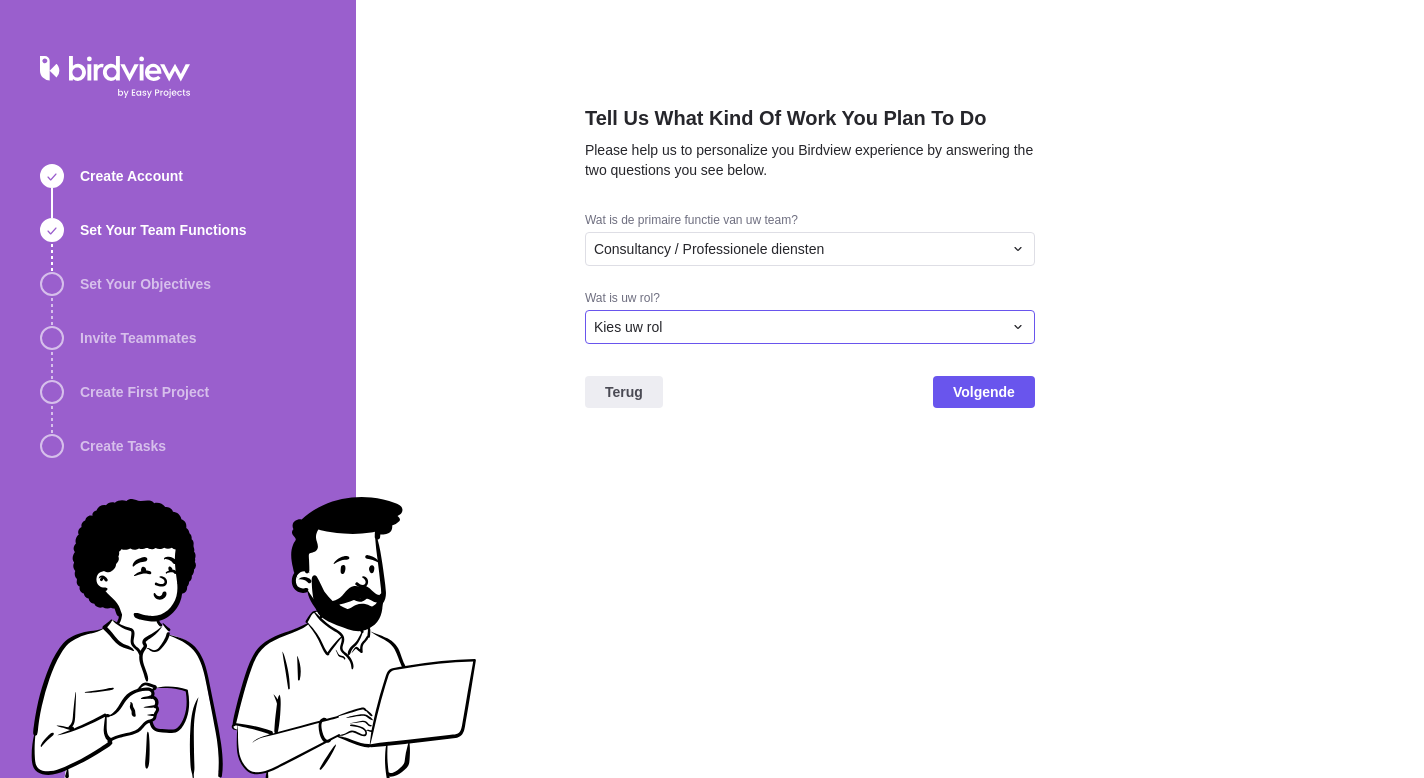 click on "Kies uw rol" at bounding box center [798, 249] 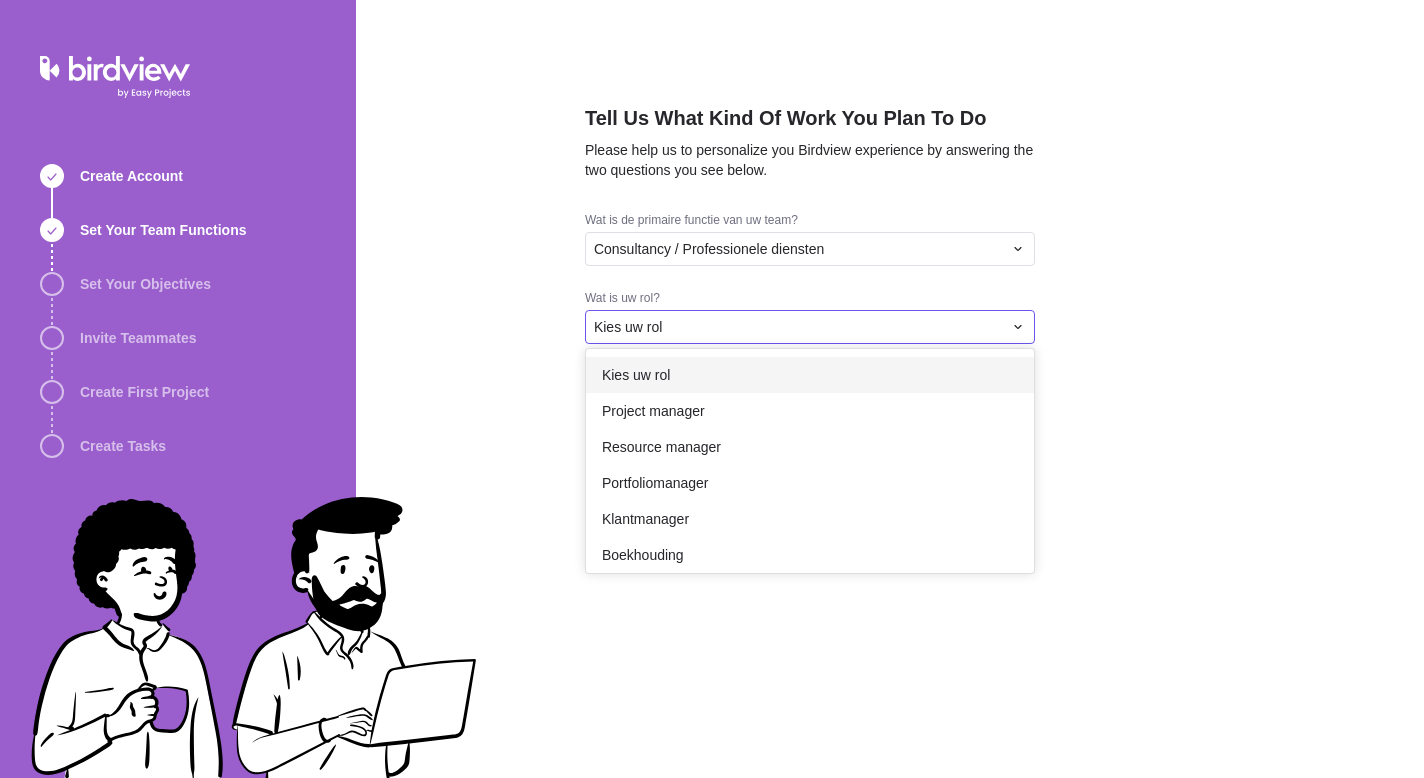 click on "Kies uw rol" at bounding box center [636, 375] 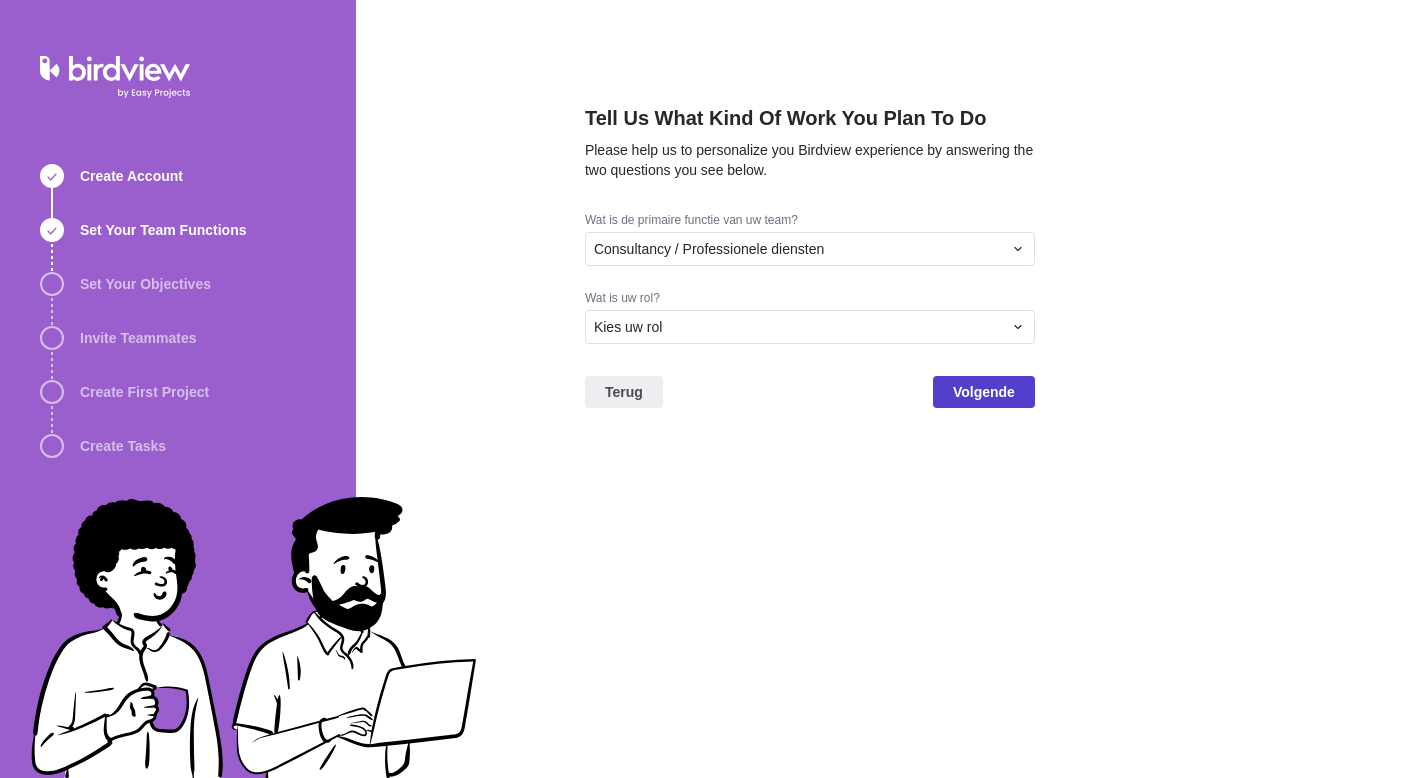 click on "Volgende" at bounding box center (984, 392) 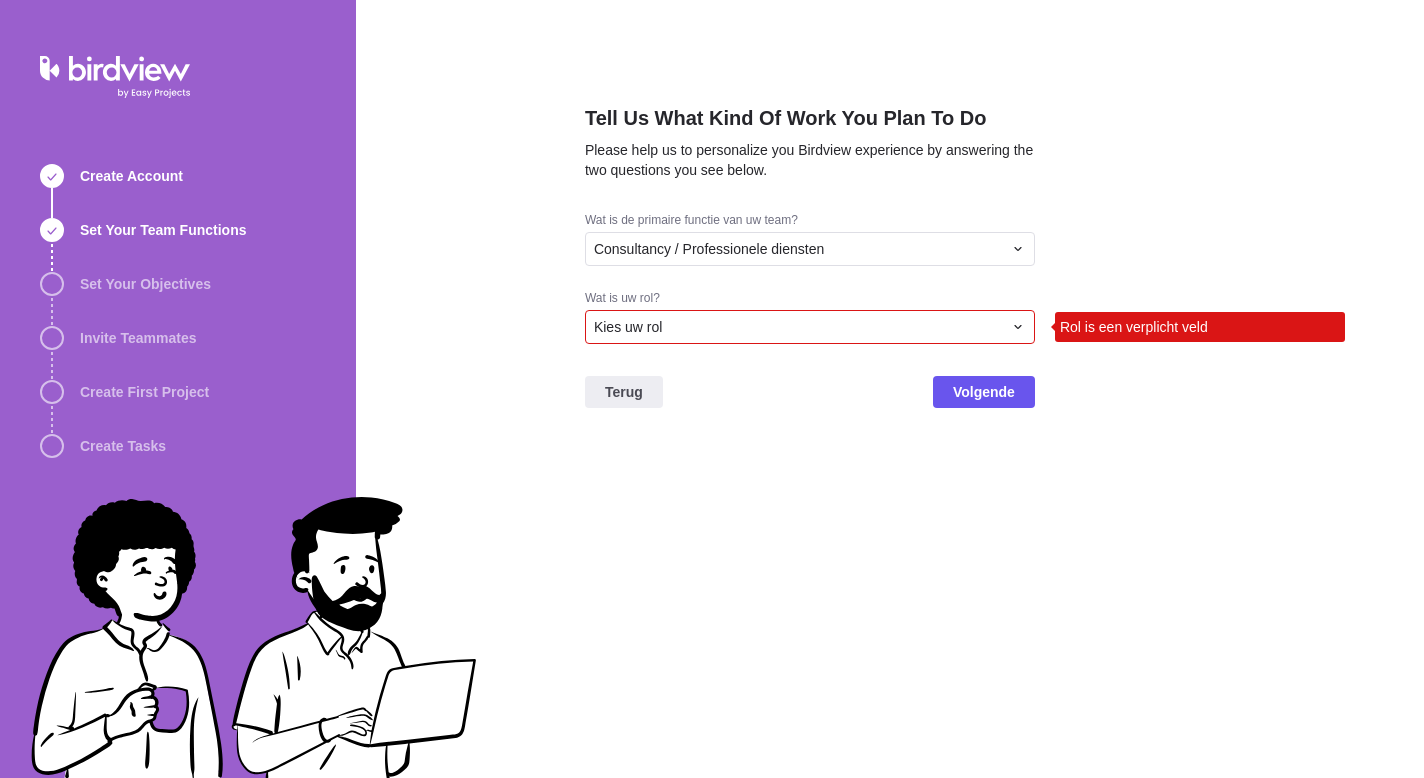 click on "Kies uw rol" at bounding box center [798, 327] 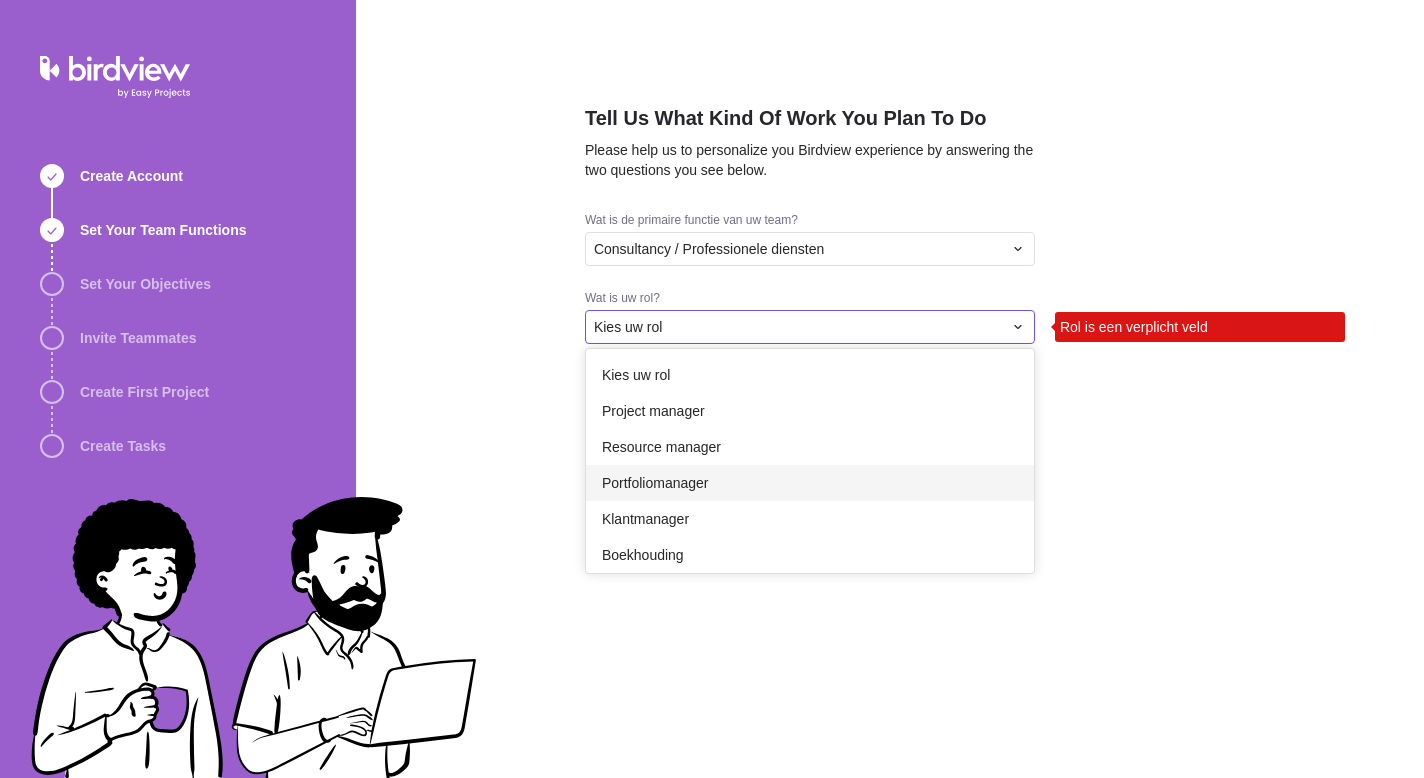 click on "Portfoliomanager" at bounding box center [810, 483] 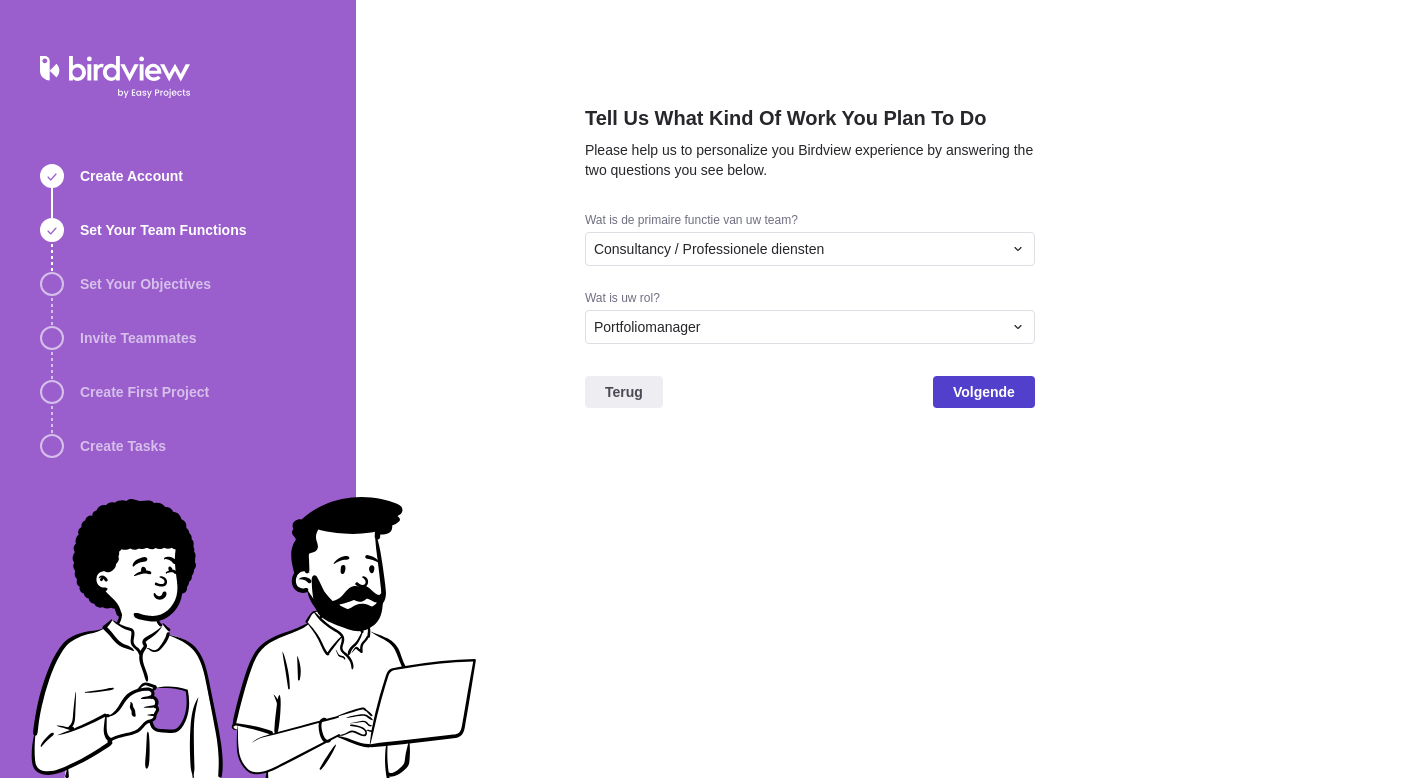 click on "Volgende" at bounding box center [984, 392] 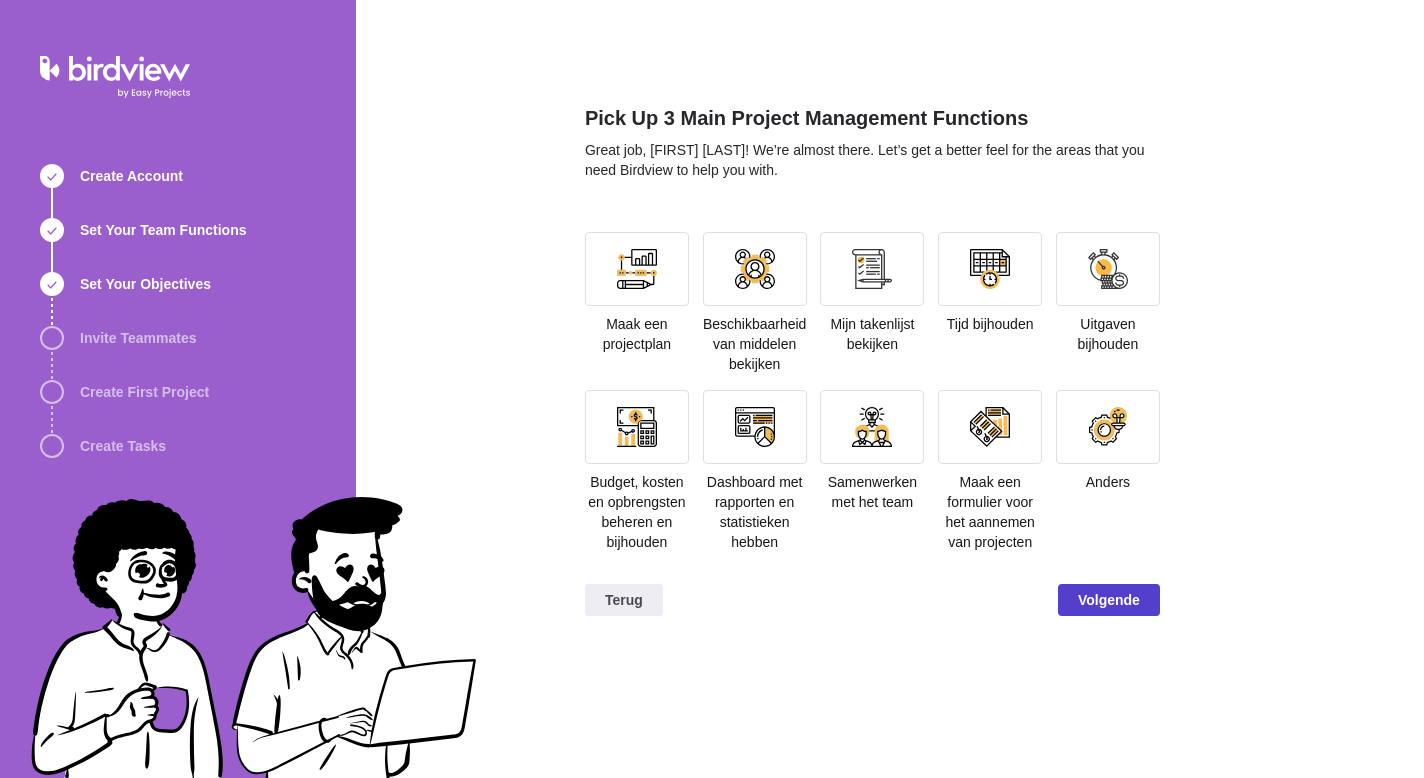 click on "Volgende" at bounding box center [1109, 600] 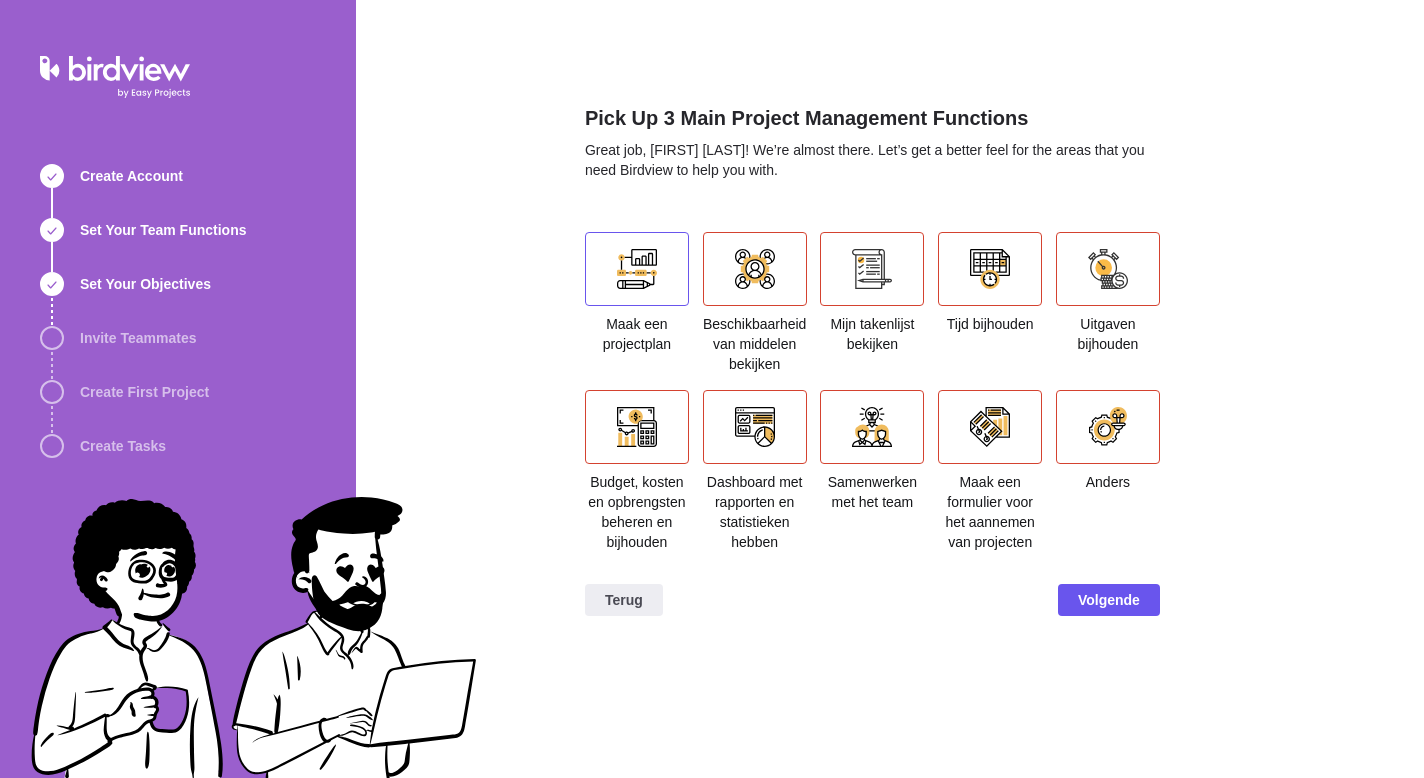 click at bounding box center [637, 269] 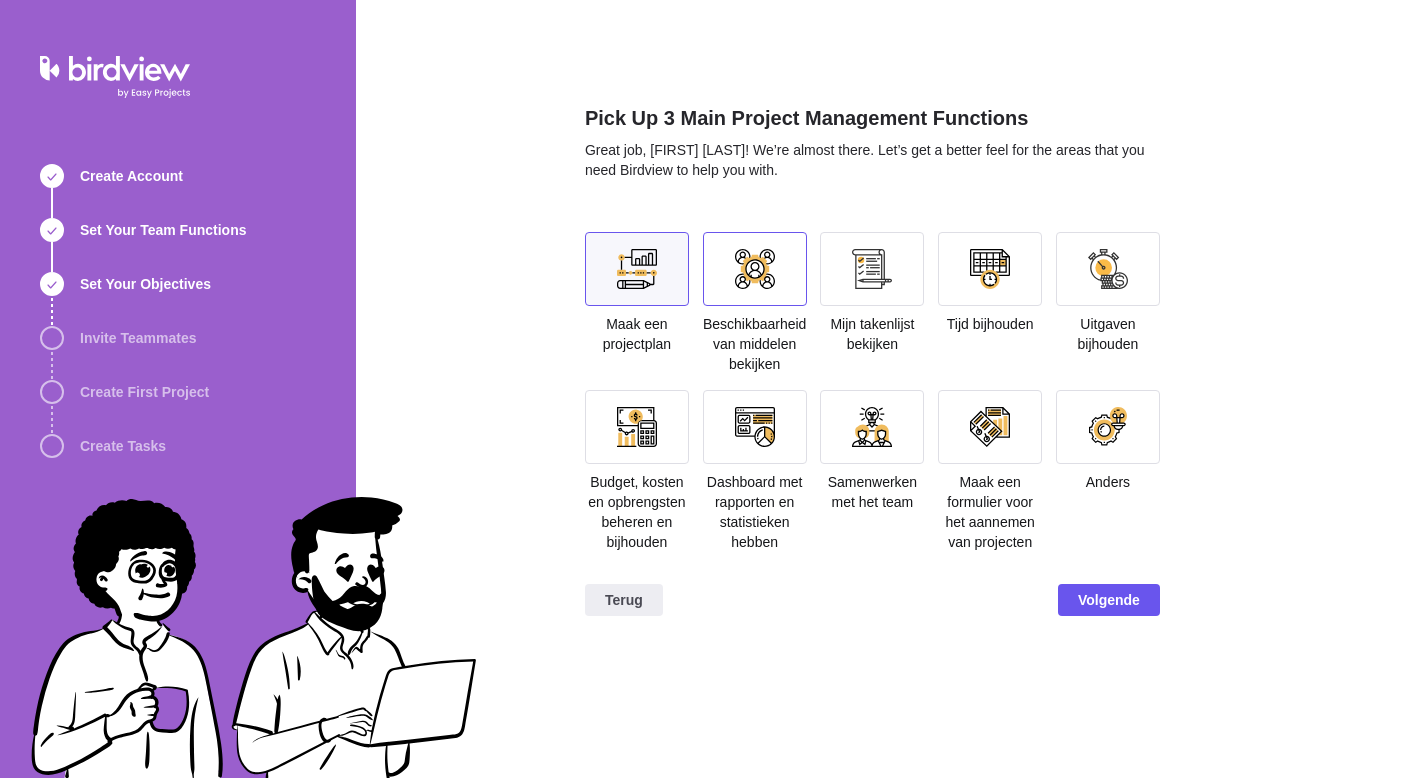 click at bounding box center (755, 269) 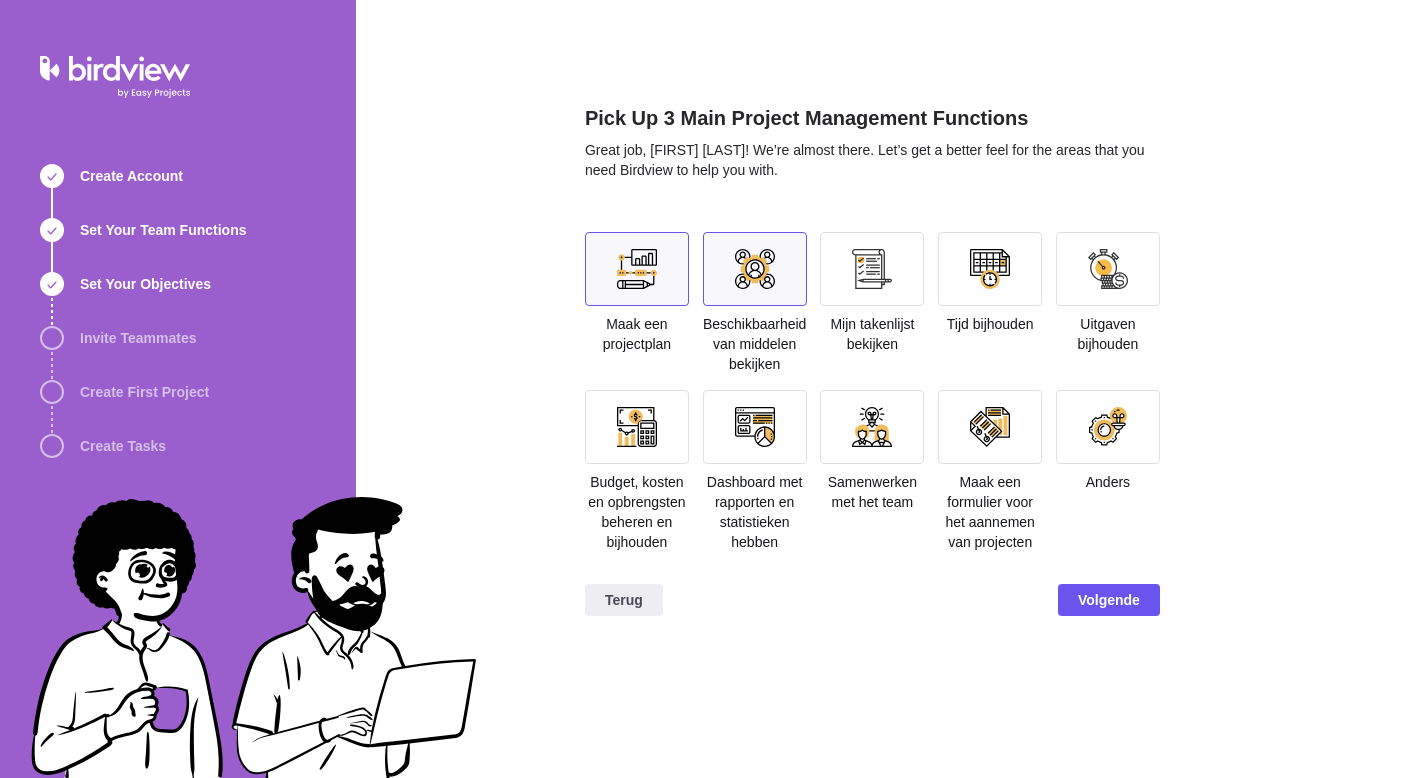 click at bounding box center [637, 269] 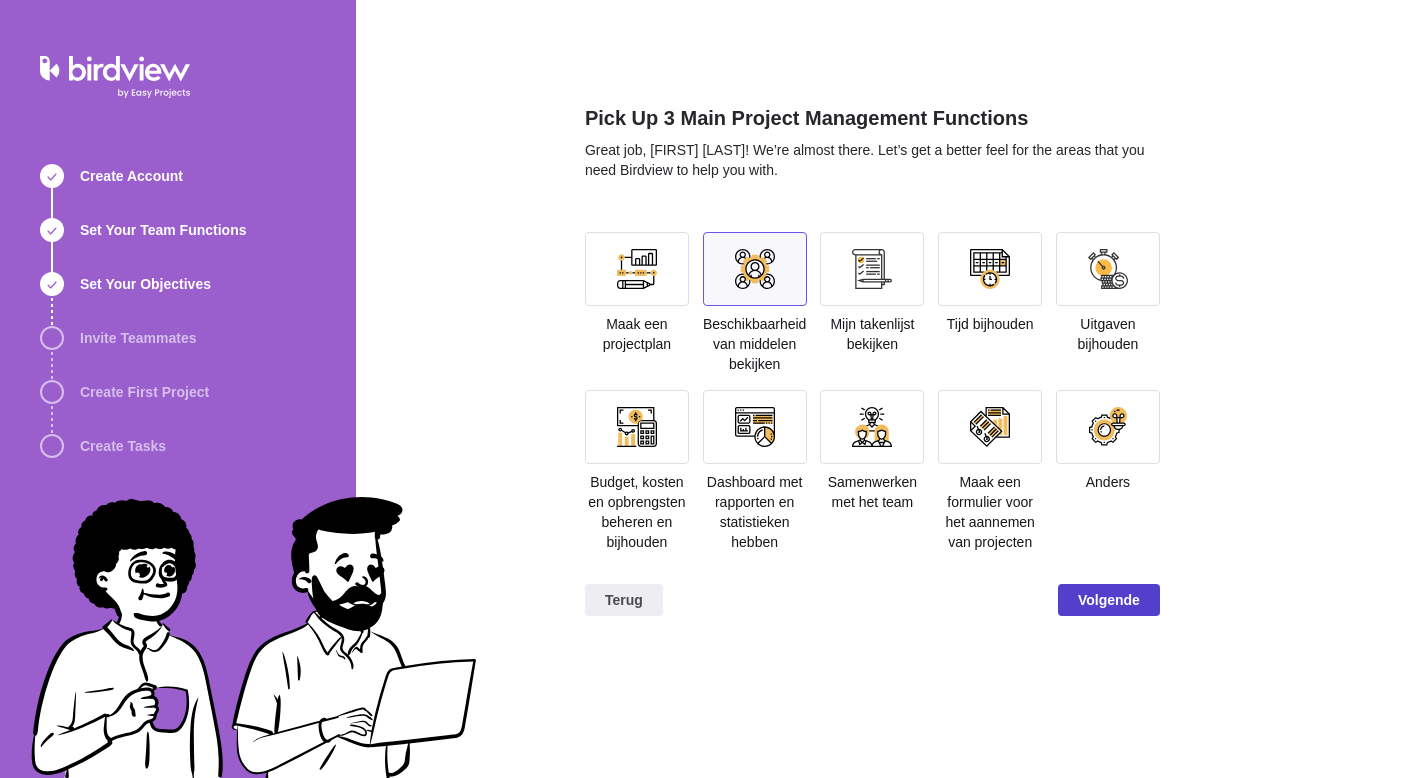 click on "Volgende" at bounding box center (1109, 600) 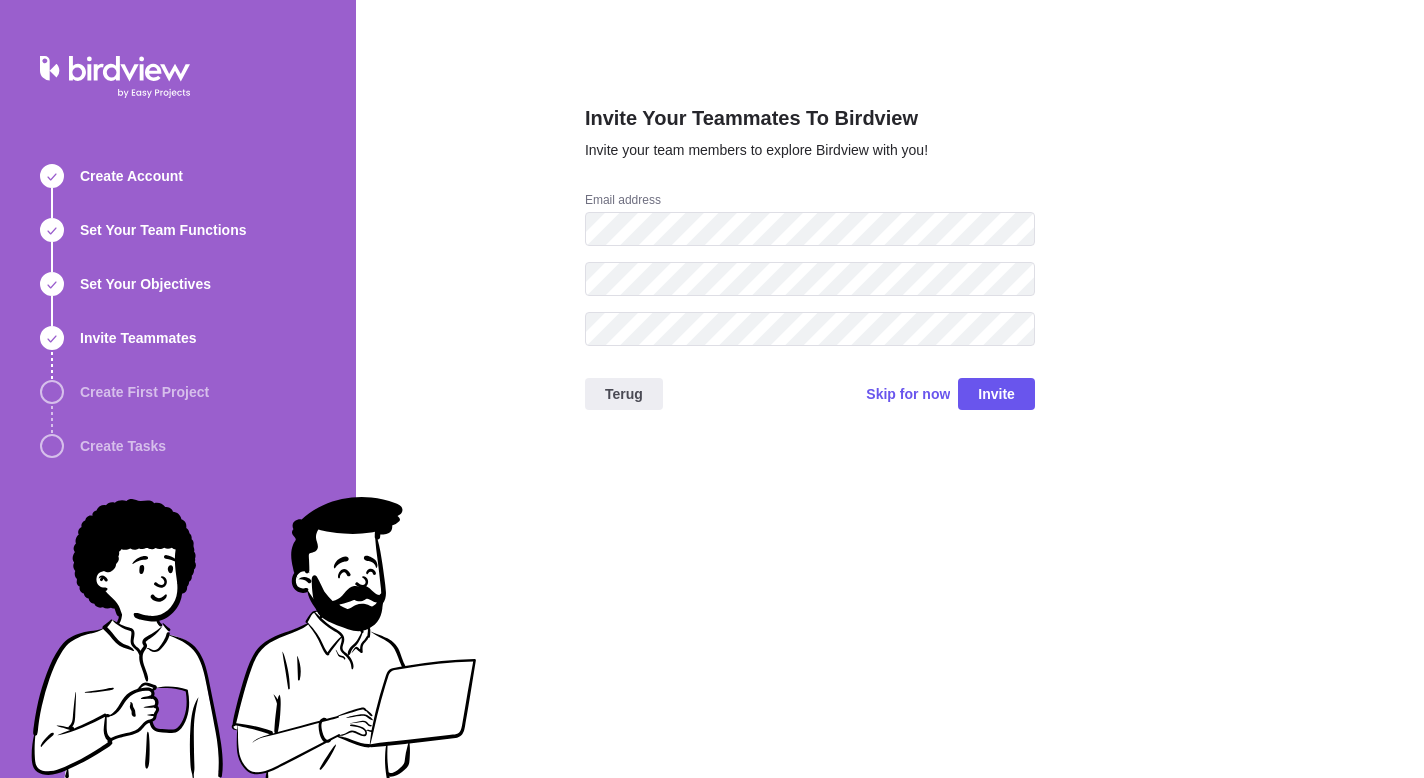 click on "Invite Your Teammates To Birdview Invite your team members to explore Birdview with you! Email address Terug Skip for now Invite" at bounding box center [890, 389] 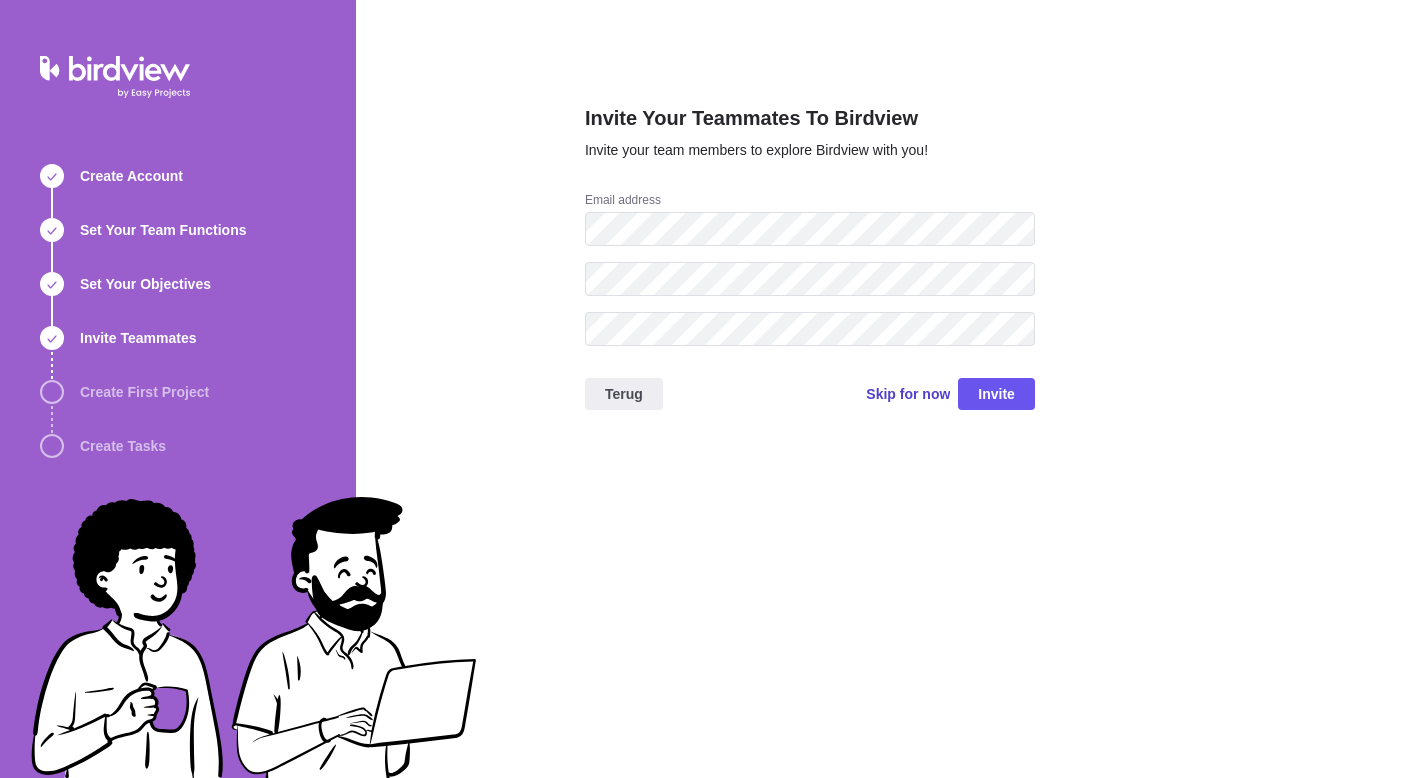 click on "Skip for now" at bounding box center [908, 394] 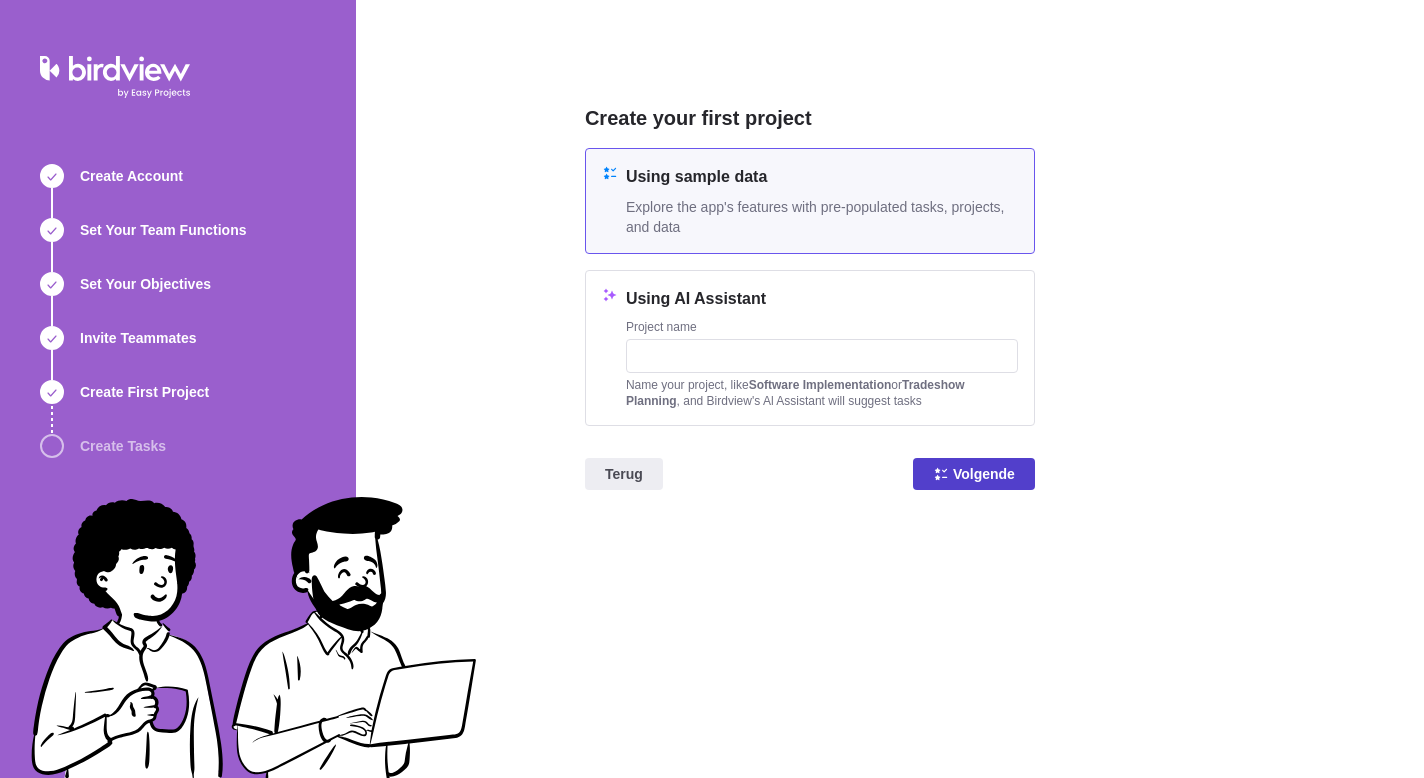 click on "Volgende" at bounding box center (984, 474) 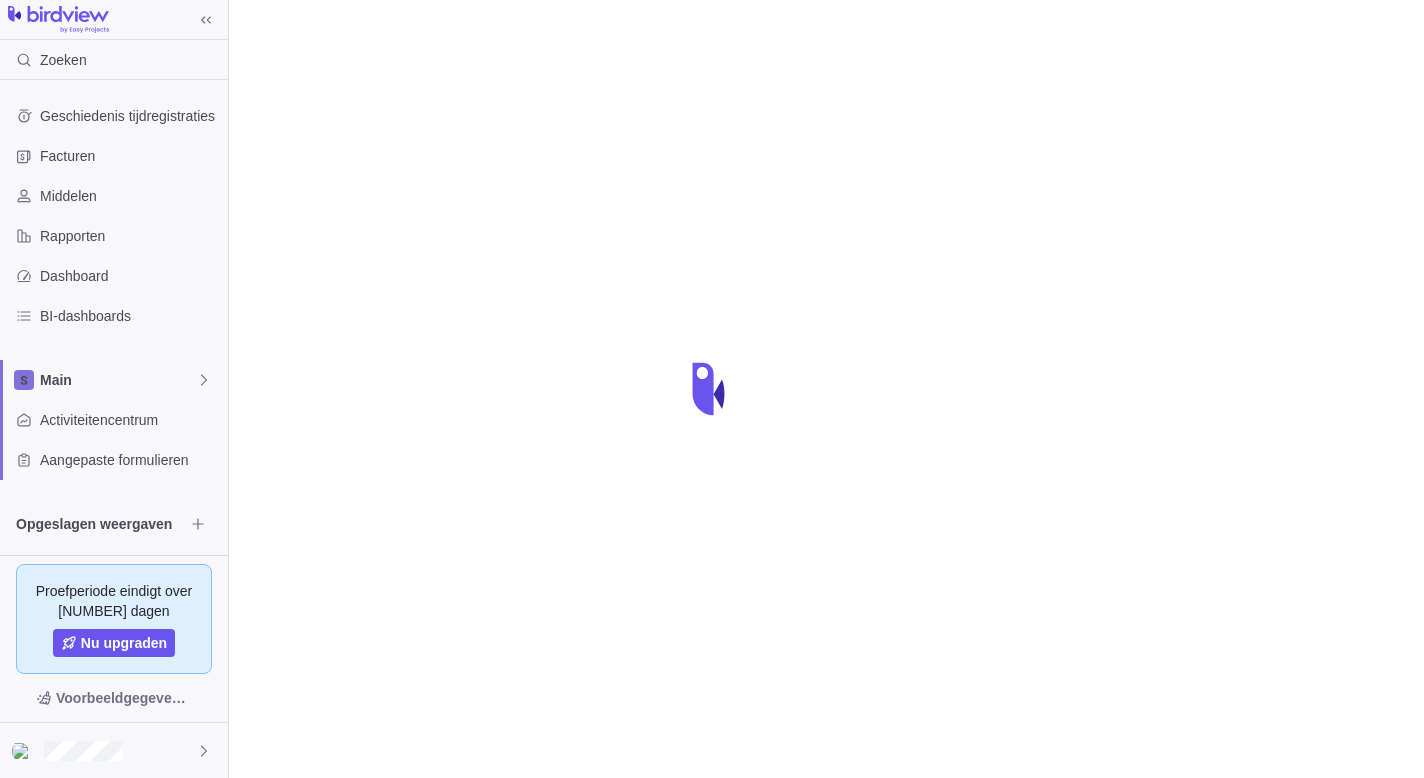 scroll, scrollTop: 0, scrollLeft: 0, axis: both 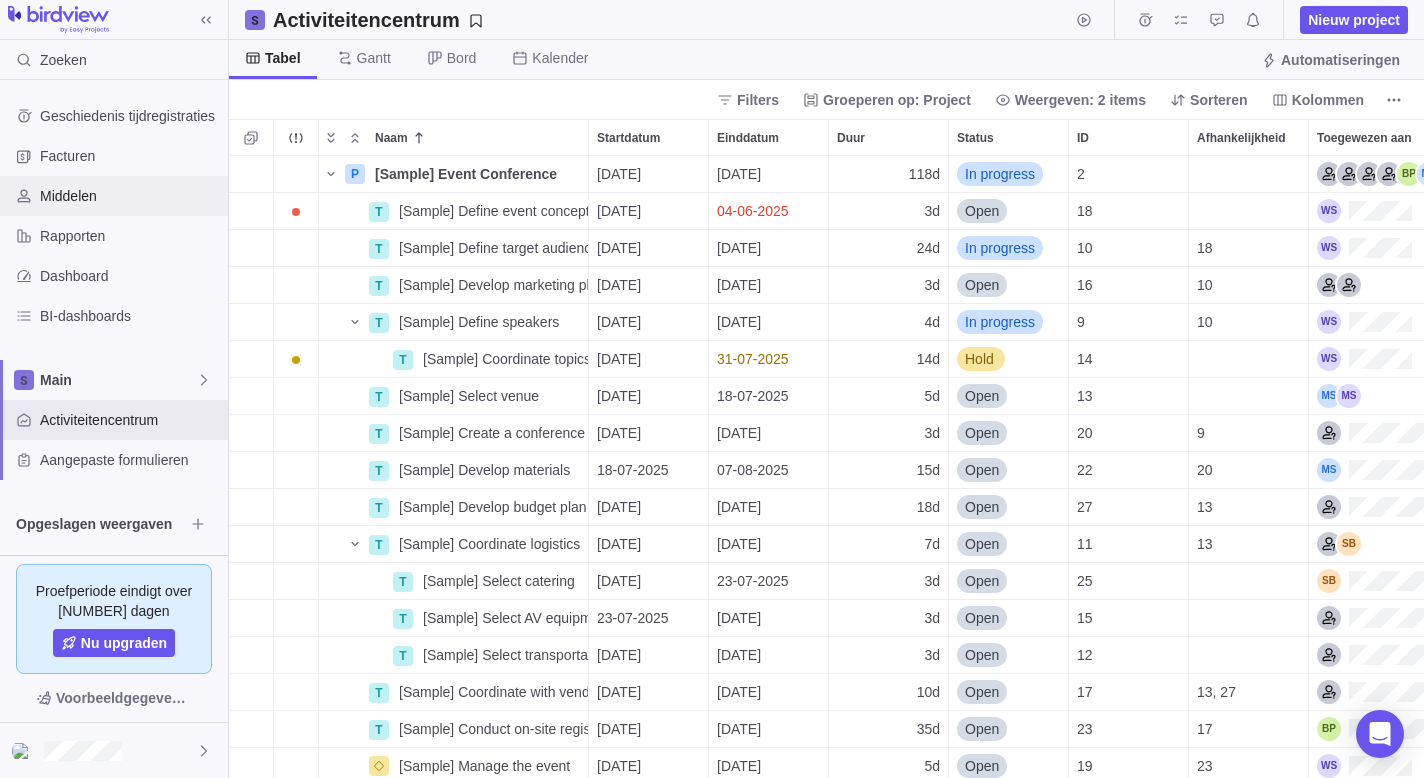 click on "Middelen" at bounding box center (130, 196) 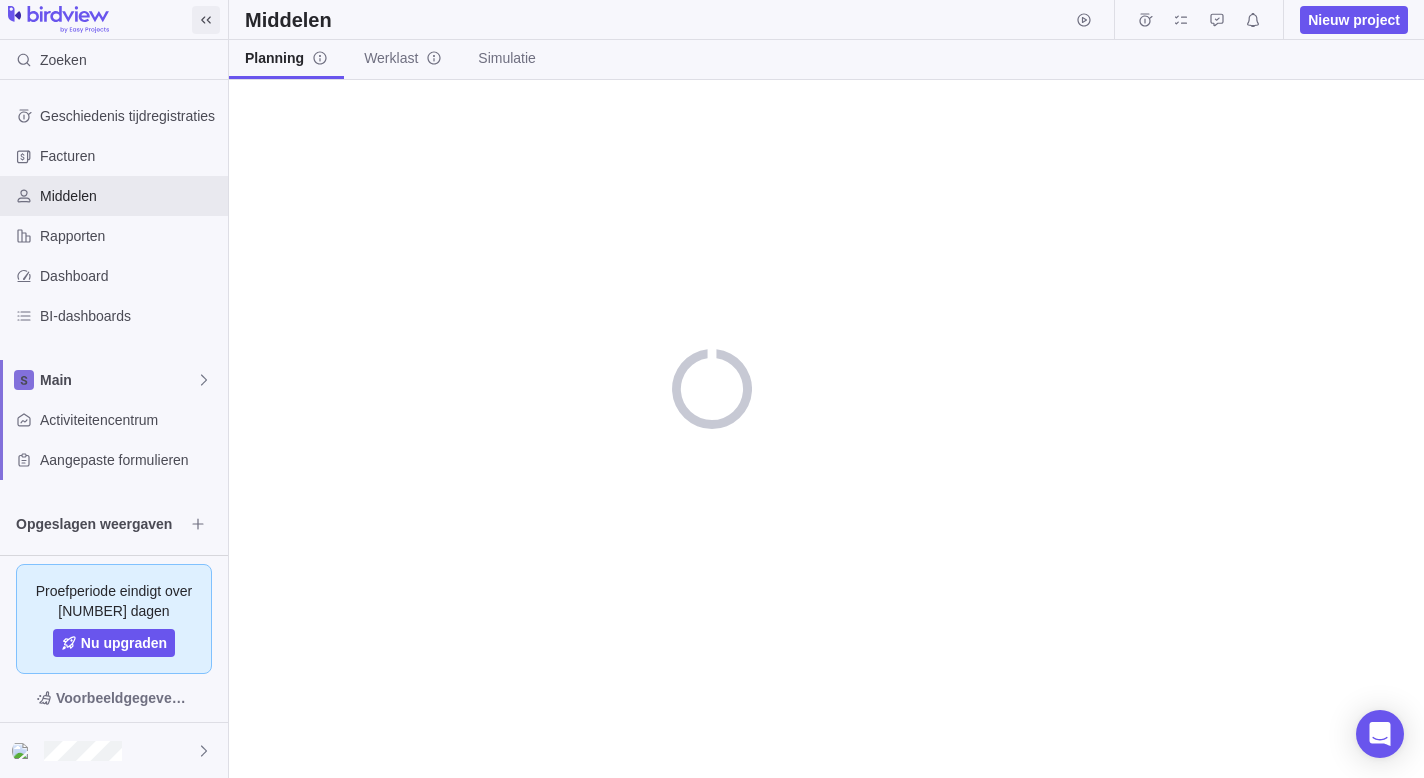 click at bounding box center (206, 20) 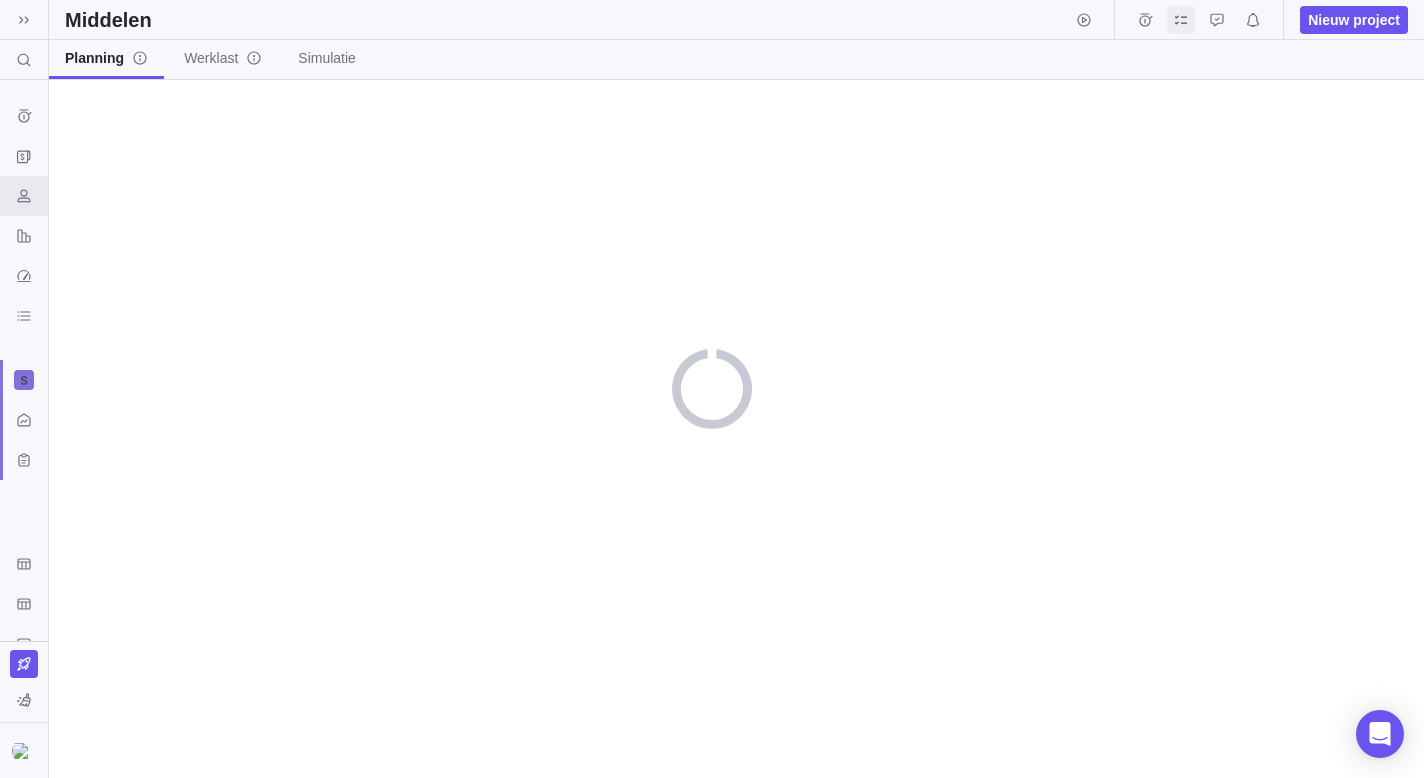 click at bounding box center [1181, 20] 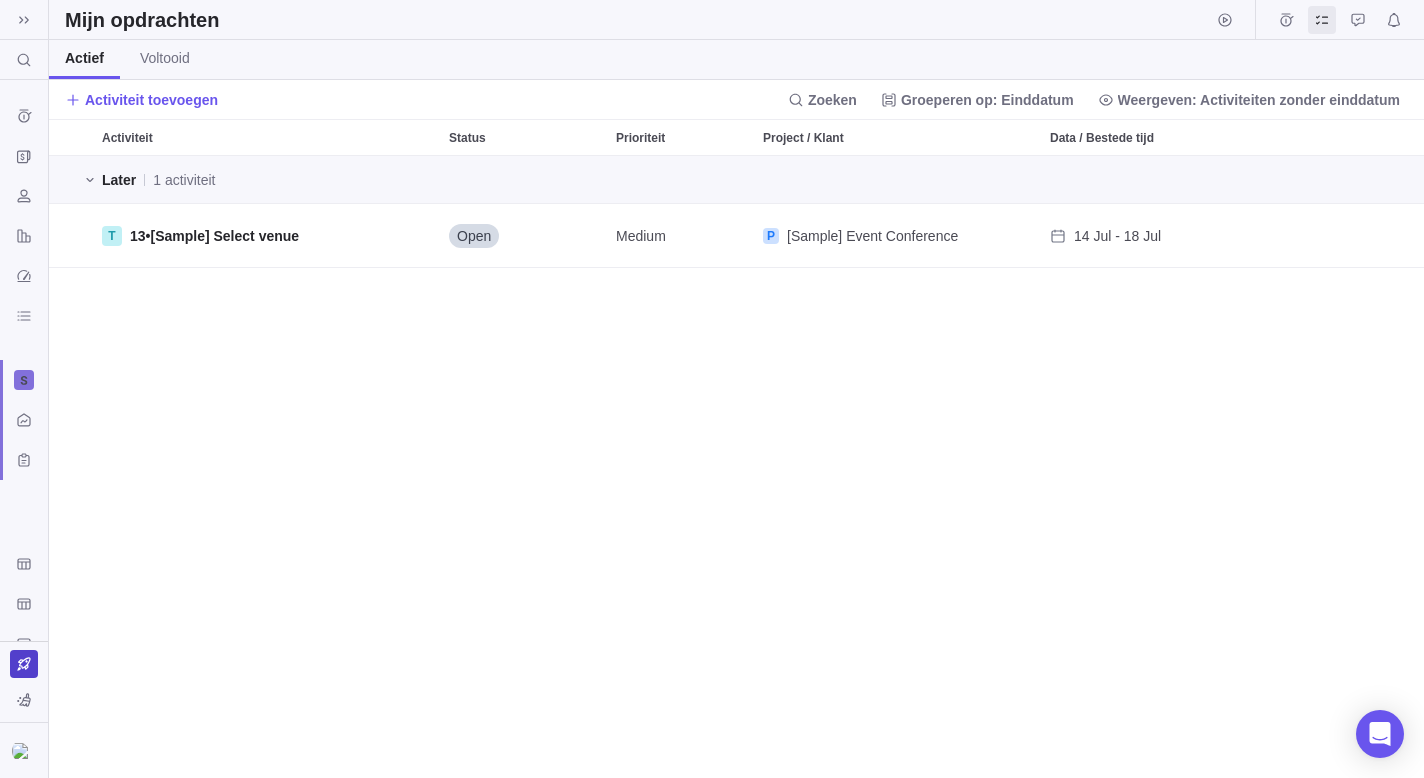 scroll, scrollTop: 1, scrollLeft: 1, axis: both 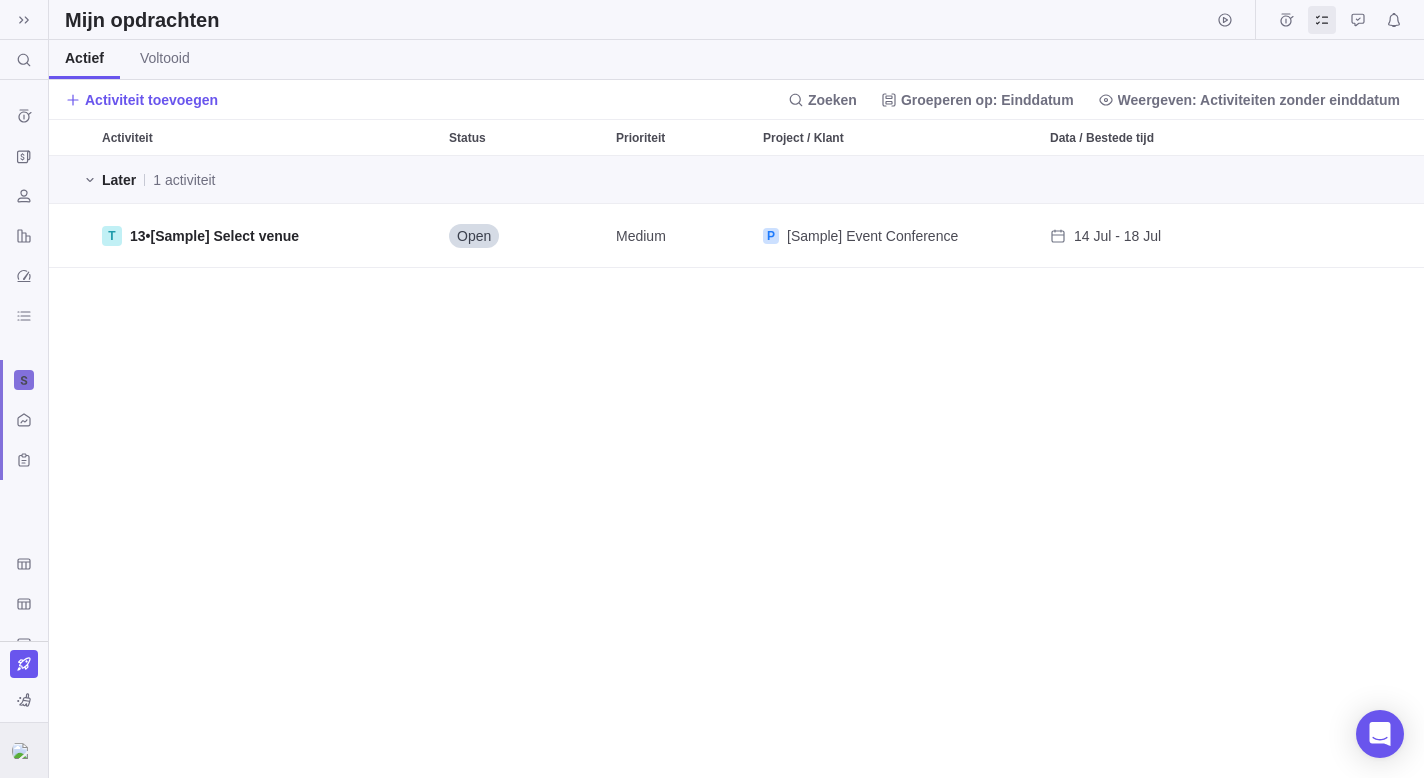 click at bounding box center [24, 751] 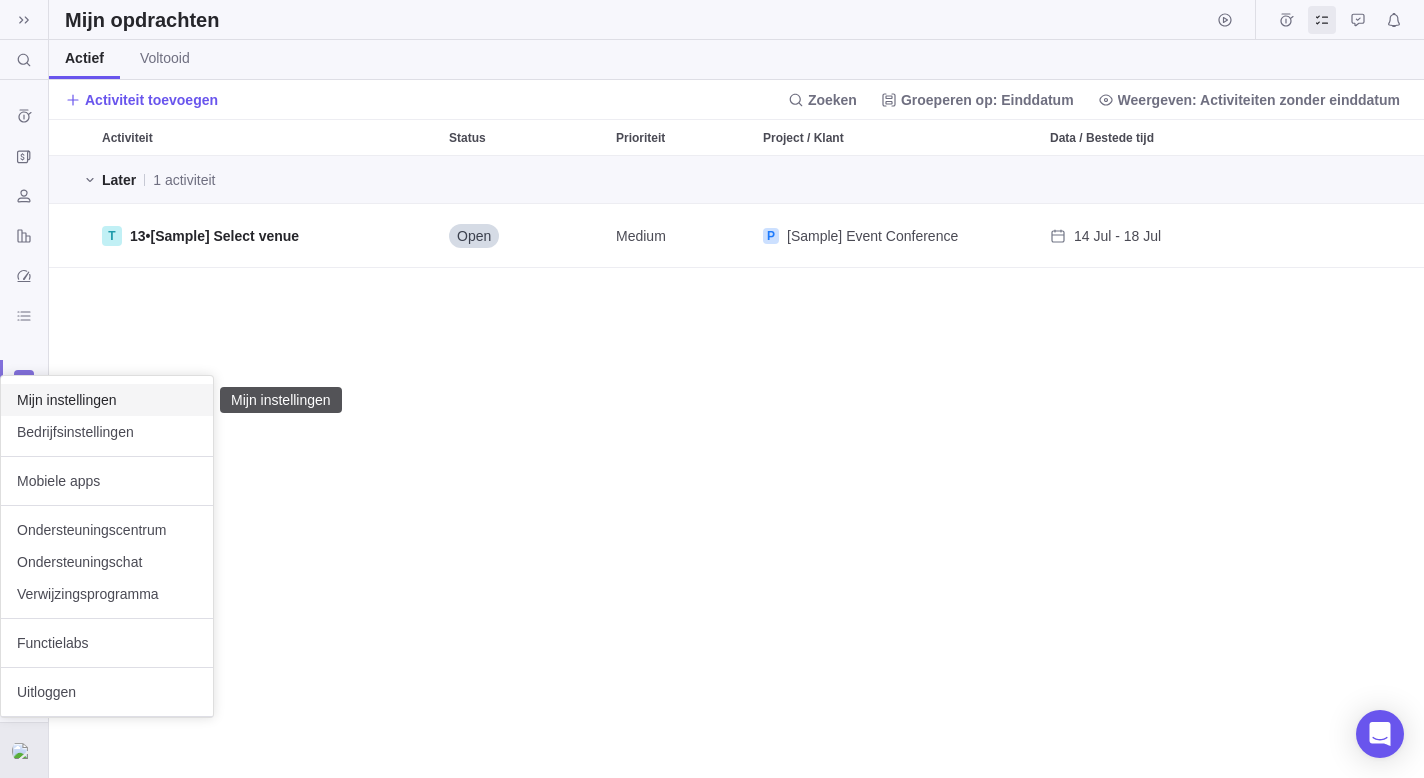 click on "Mijn instellingen" at bounding box center (107, 400) 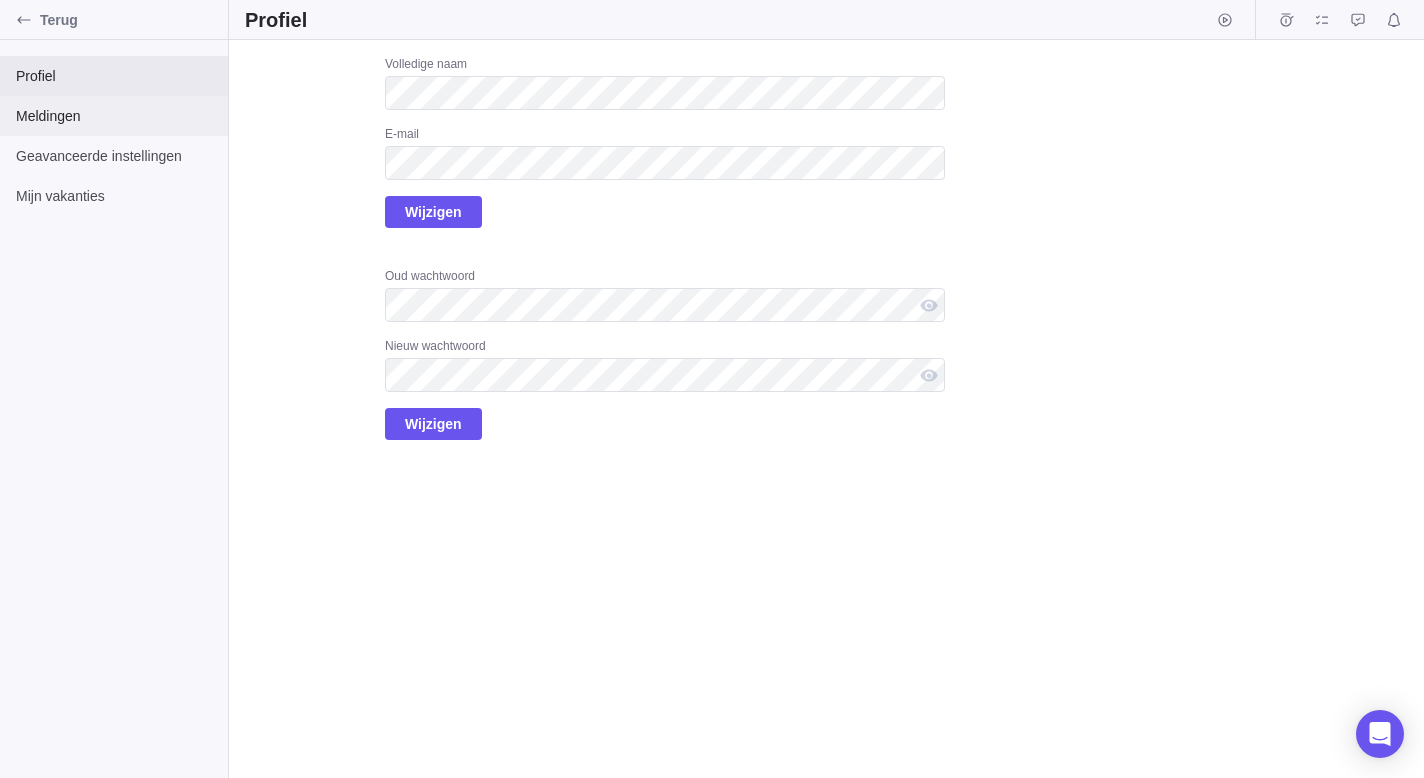 click on "Meldingen" at bounding box center [114, 116] 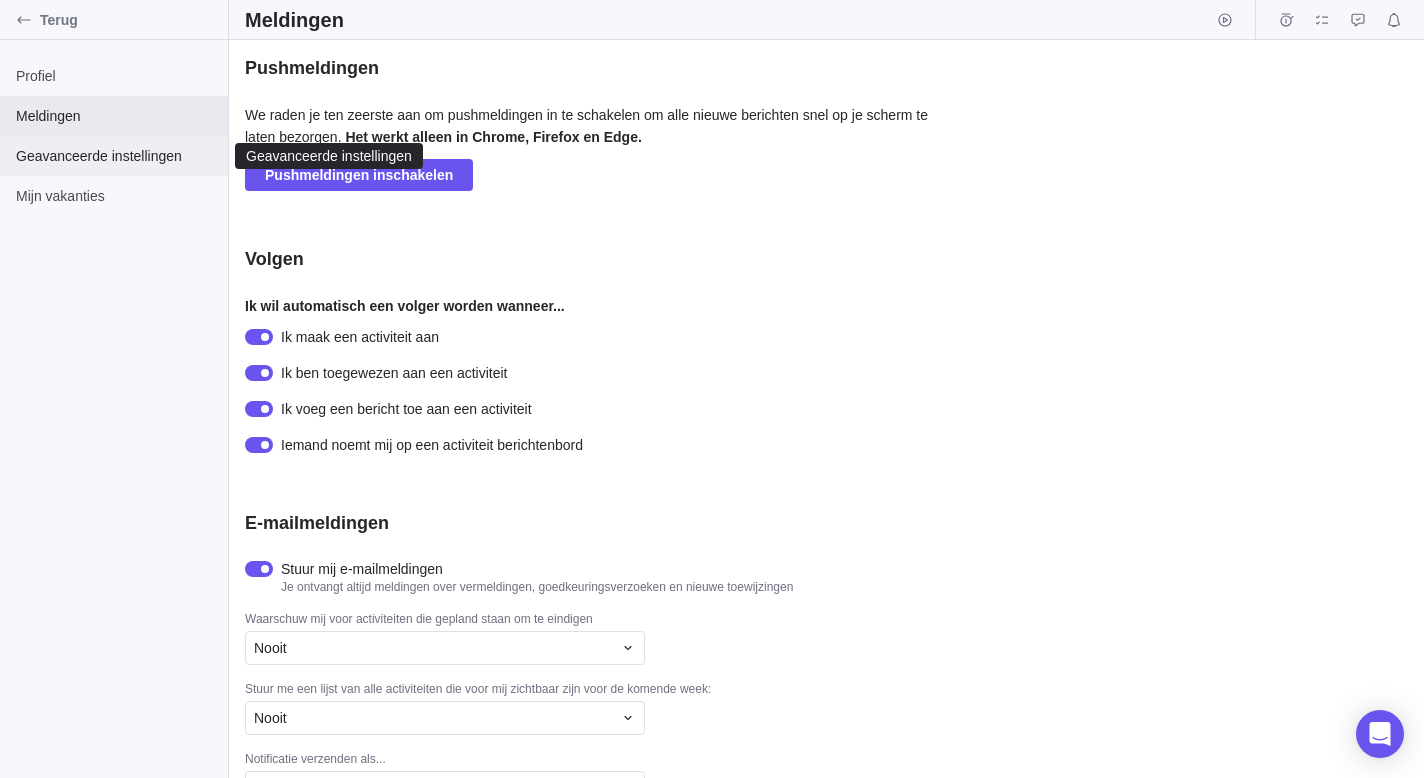 click on "Geavanceerde instellingen" at bounding box center [114, 156] 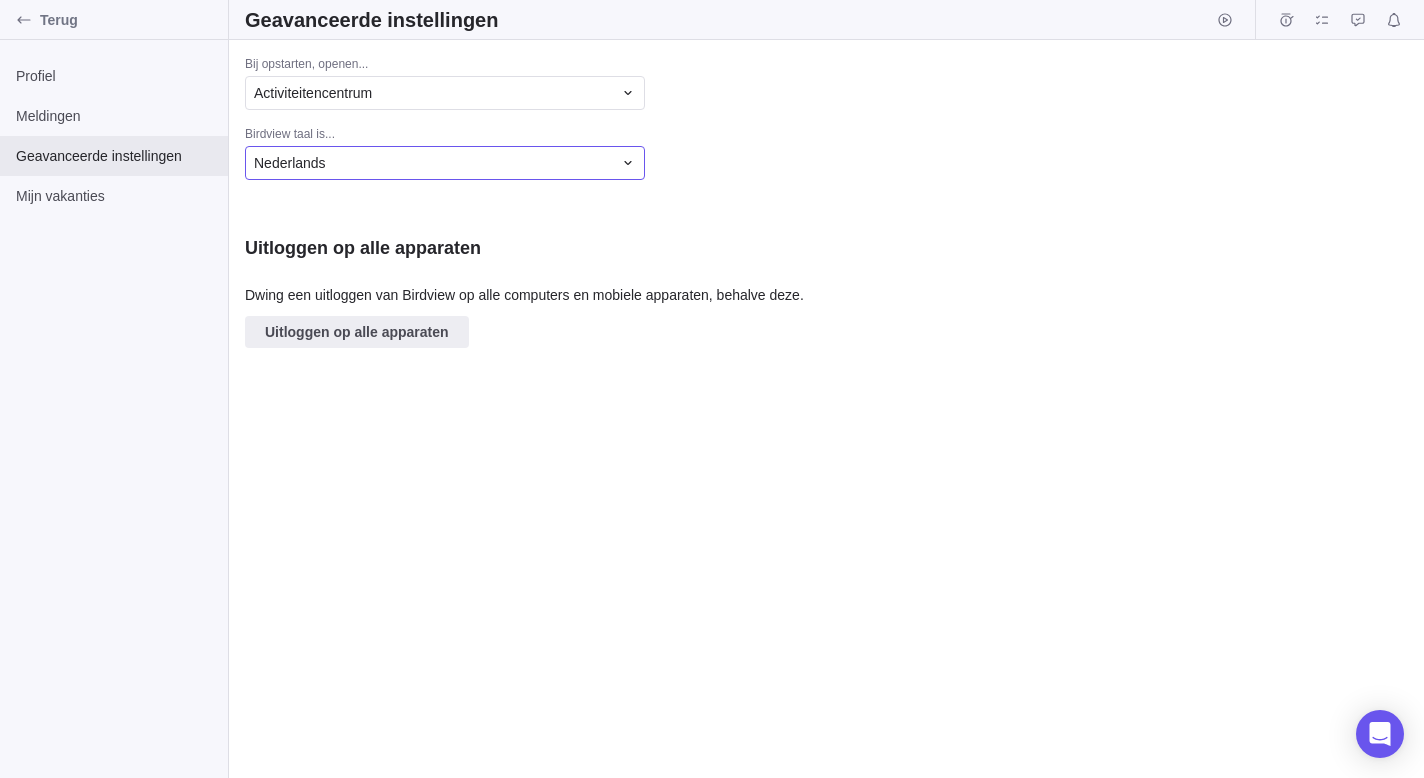 click on "Nederlands" at bounding box center (445, 93) 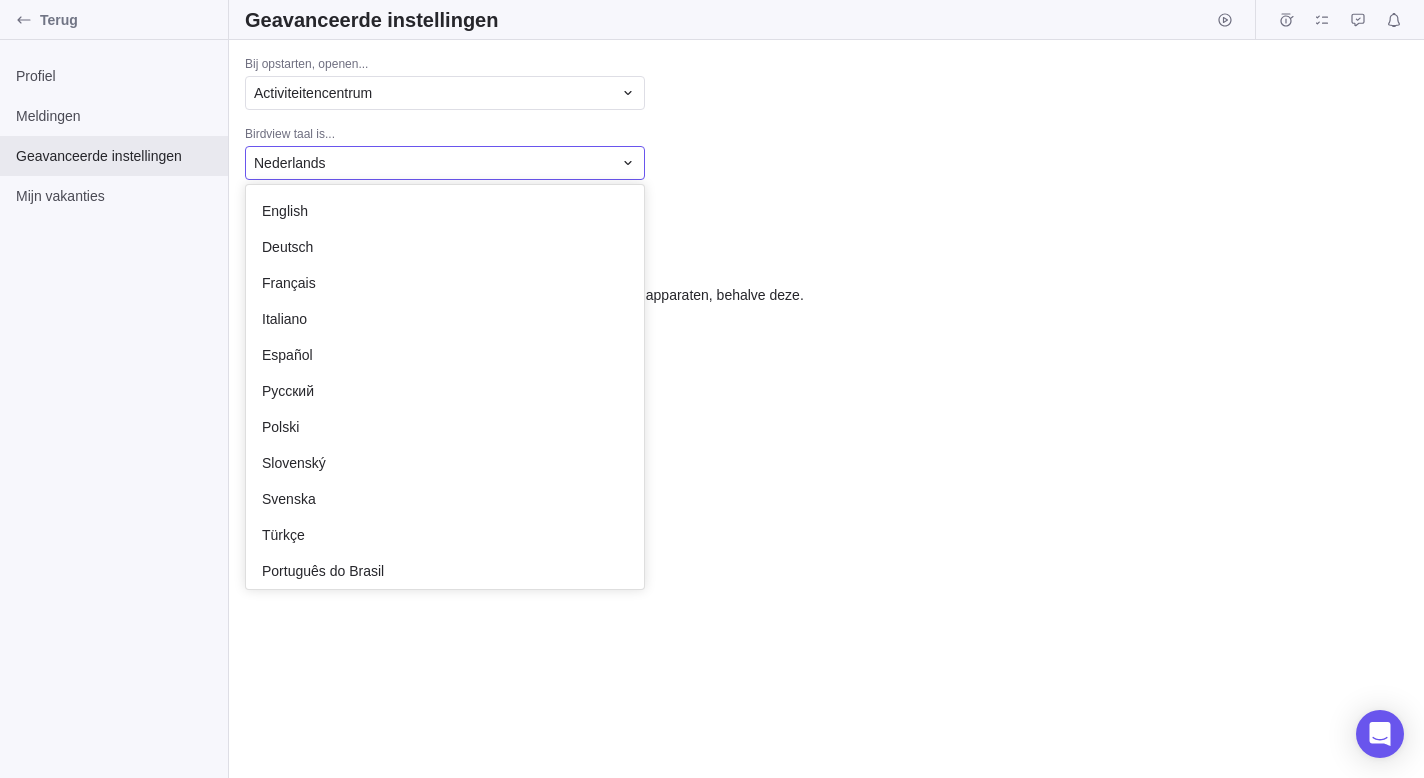 scroll, scrollTop: 44, scrollLeft: 0, axis: vertical 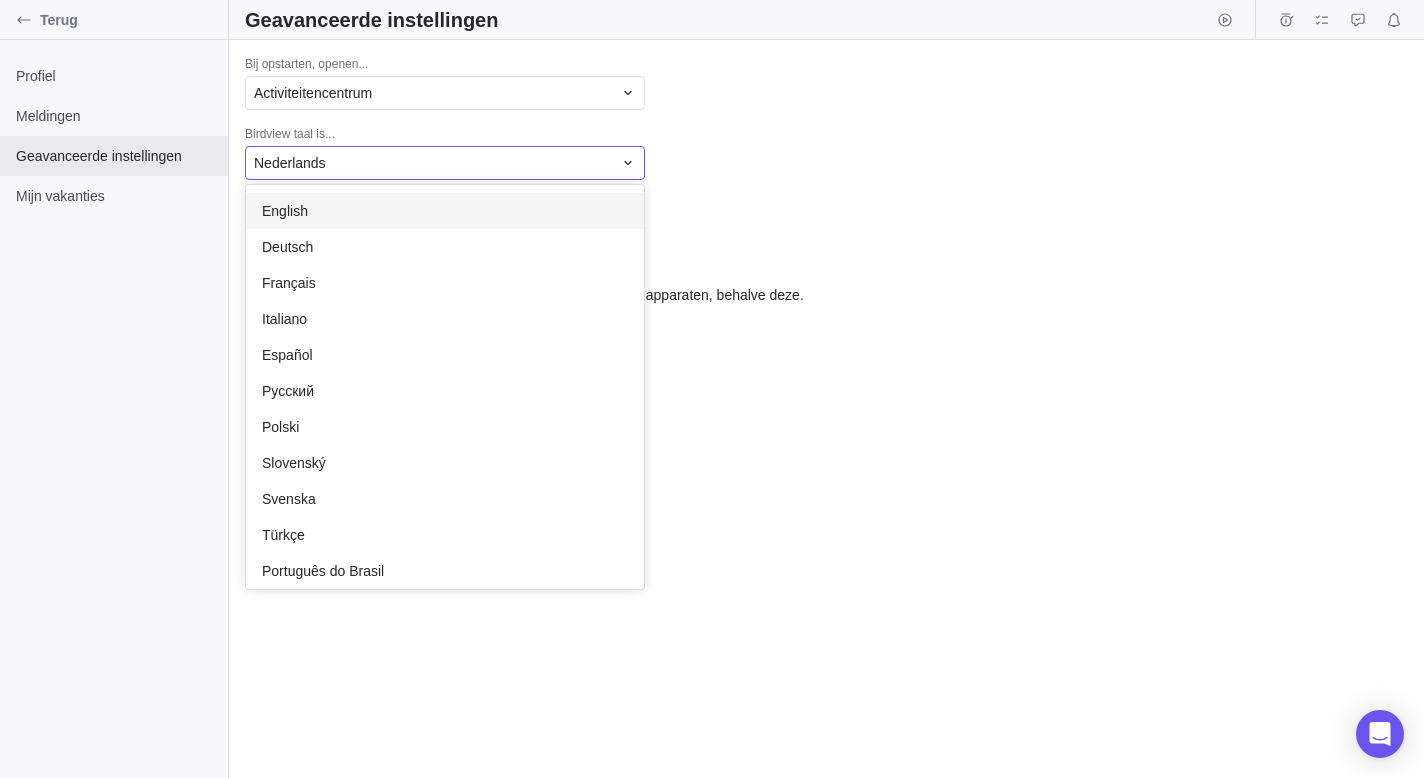 click on "English" at bounding box center (285, 211) 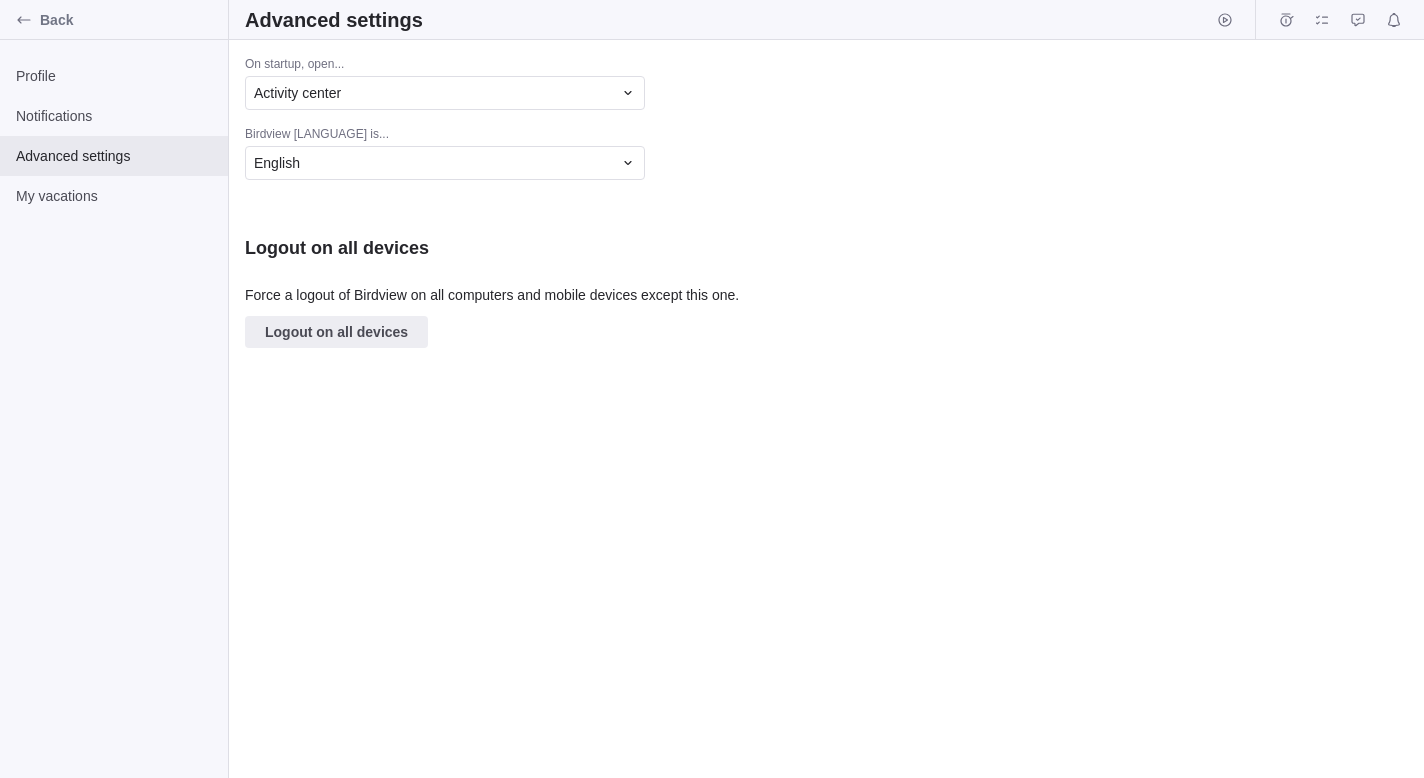 scroll, scrollTop: 0, scrollLeft: 0, axis: both 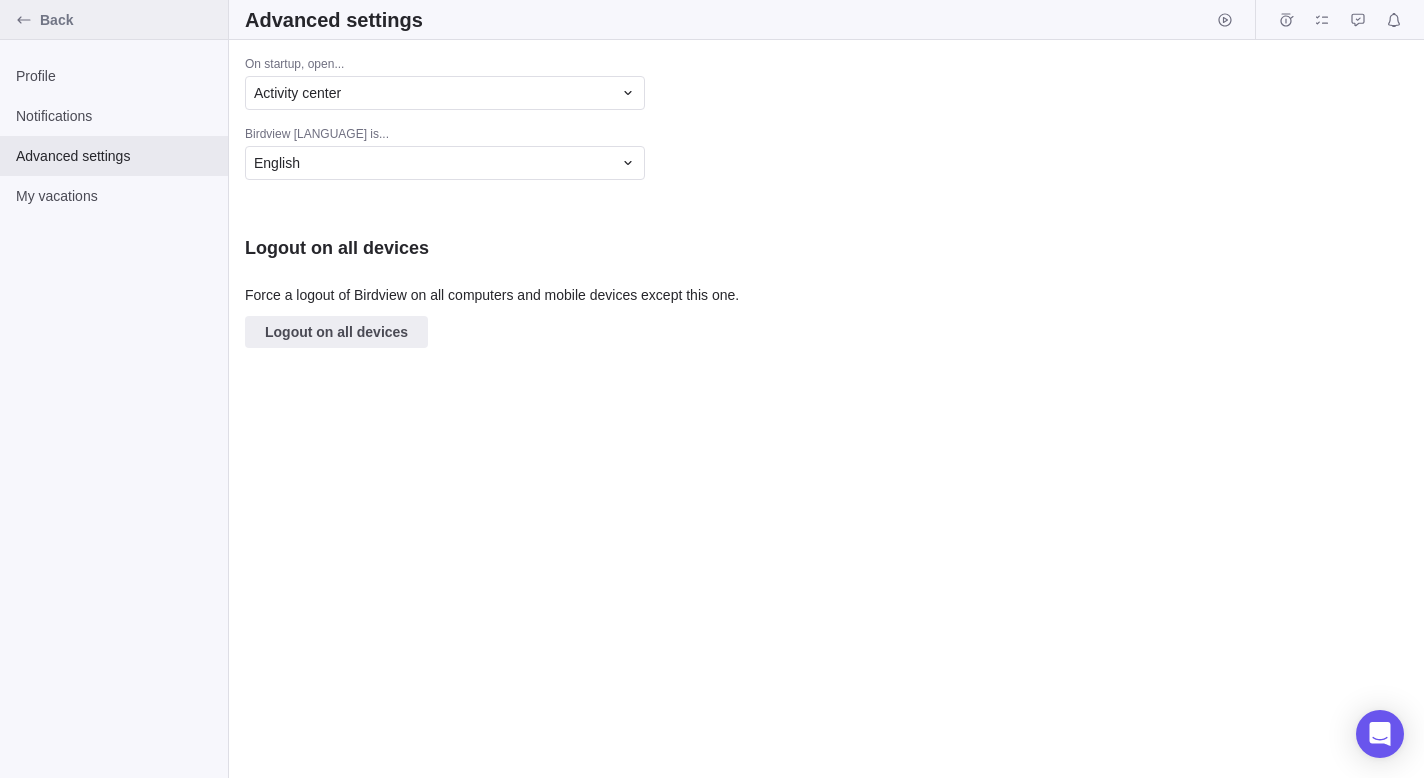 click at bounding box center [24, 20] 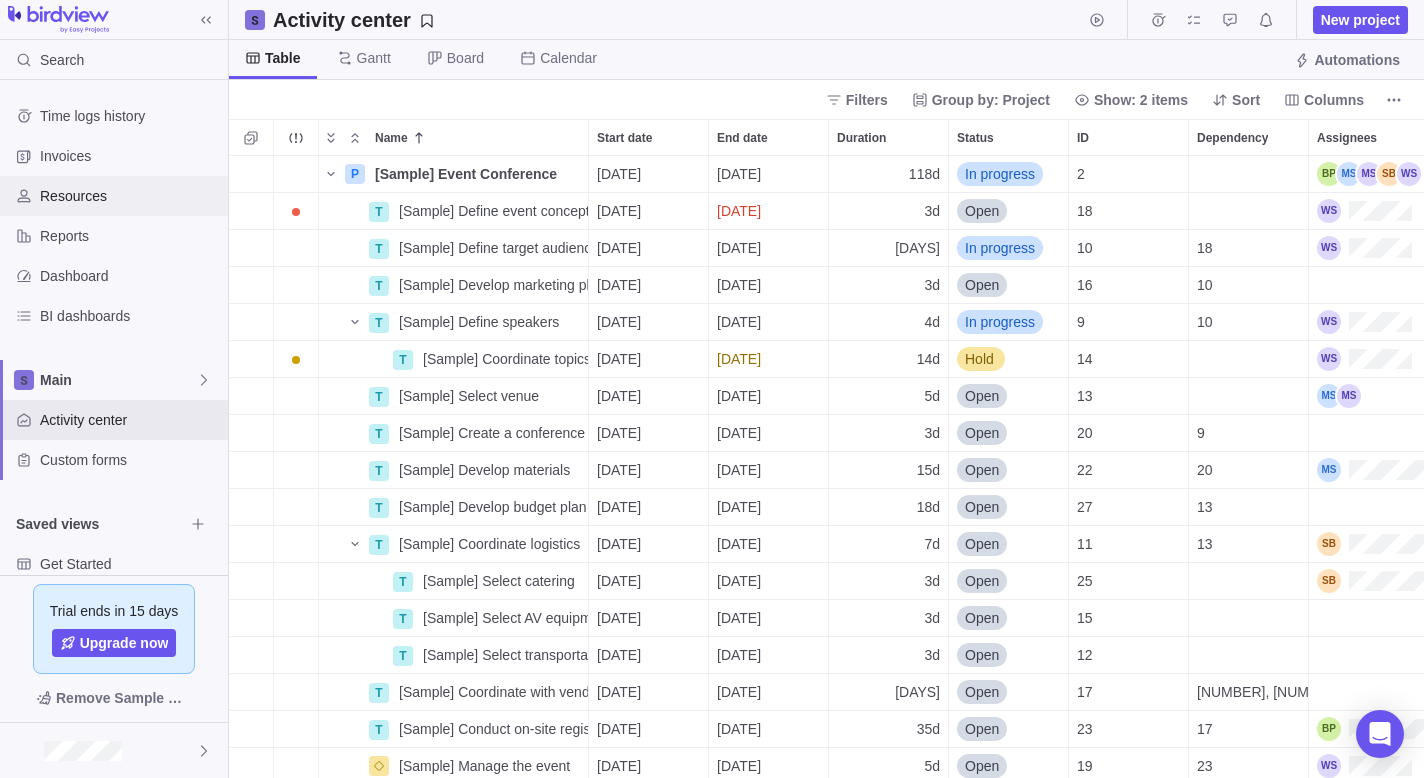 click on "Resources" at bounding box center (130, 196) 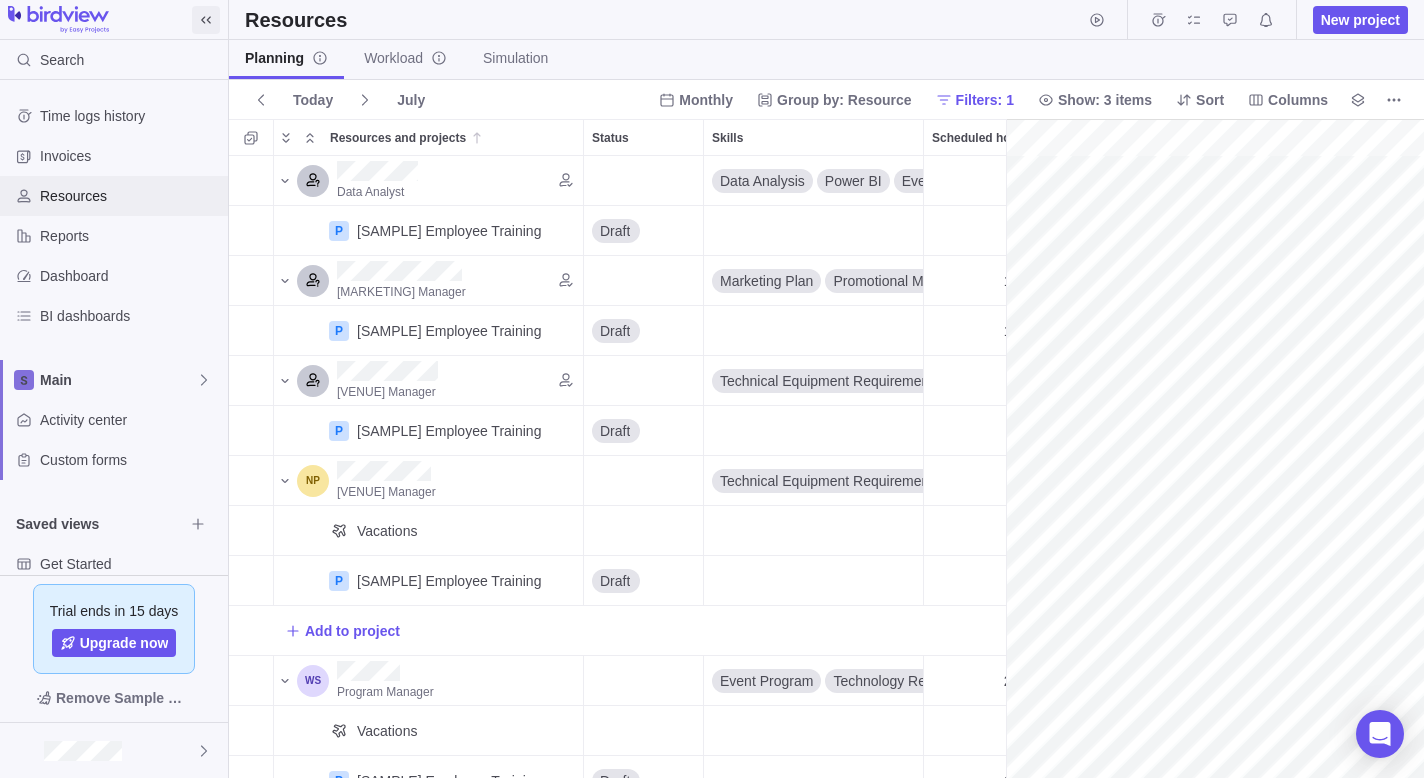 scroll, scrollTop: 1, scrollLeft: 1, axis: both 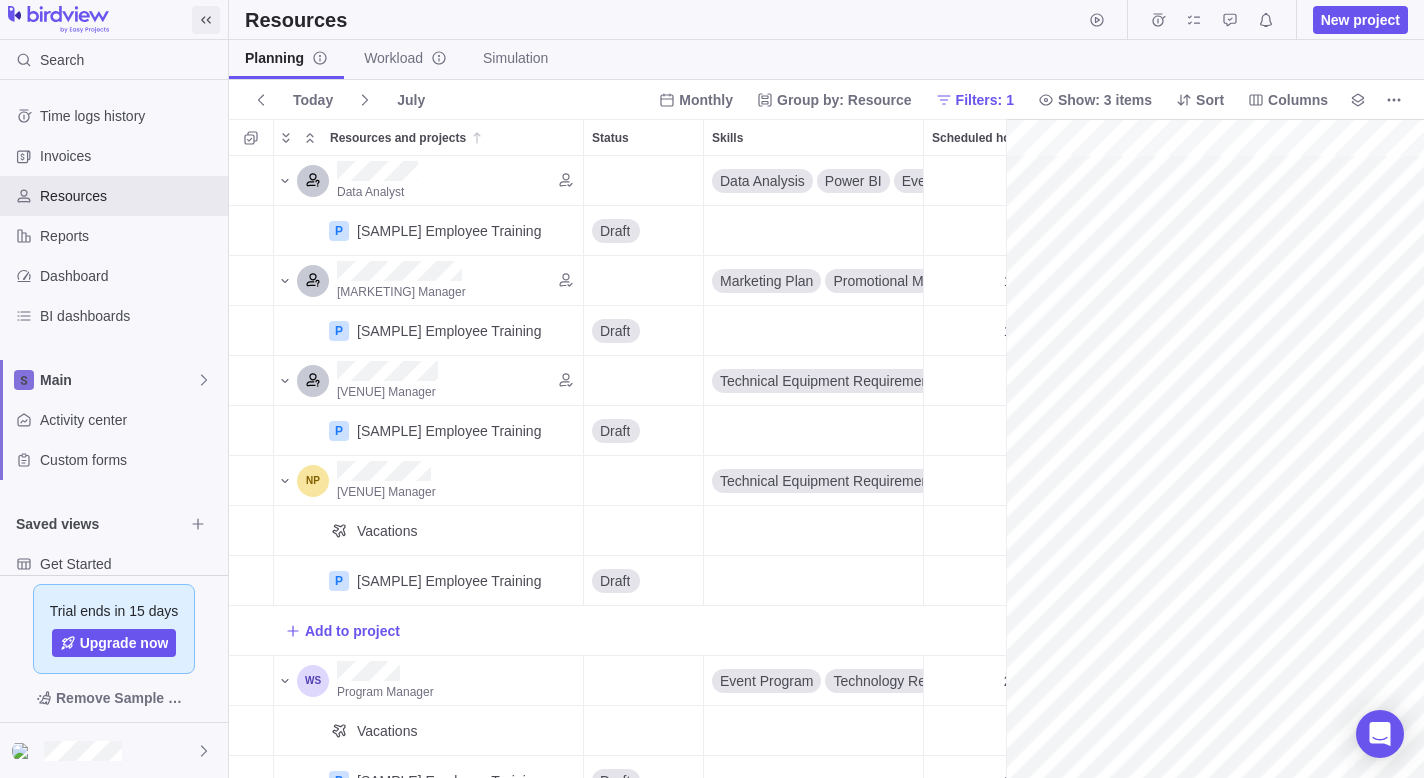 click at bounding box center (206, 20) 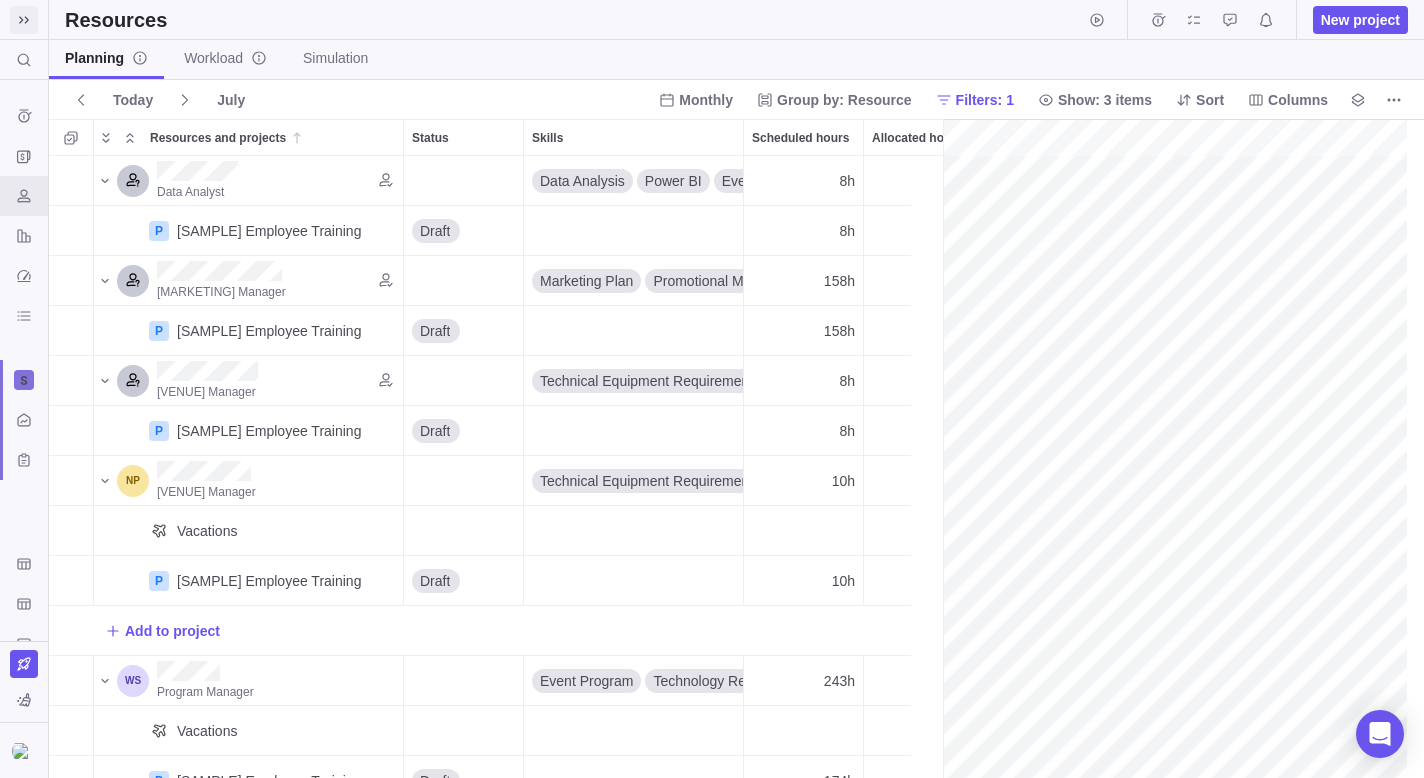 scroll, scrollTop: 1, scrollLeft: 1, axis: both 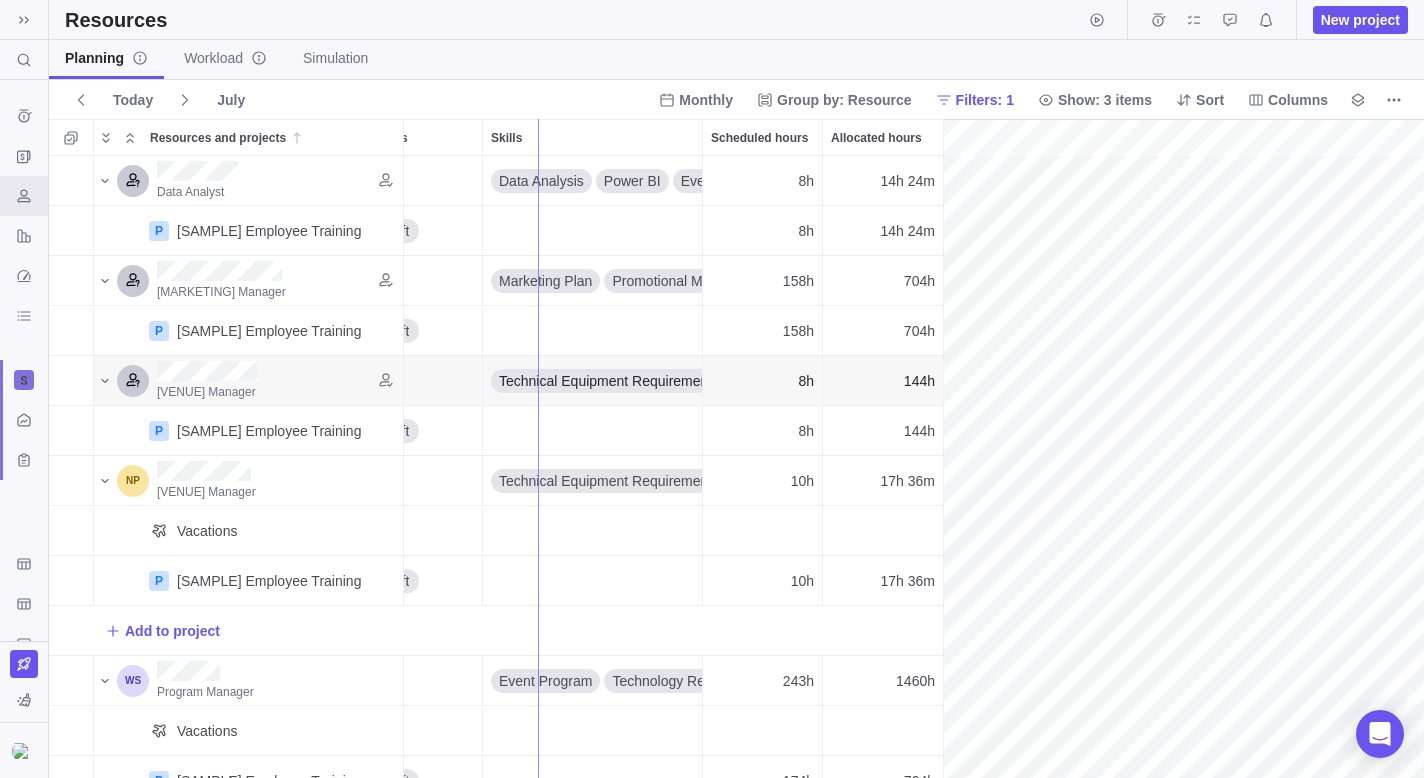 drag, startPoint x: 940, startPoint y: 301, endPoint x: 538, endPoint y: 386, distance: 410.88806 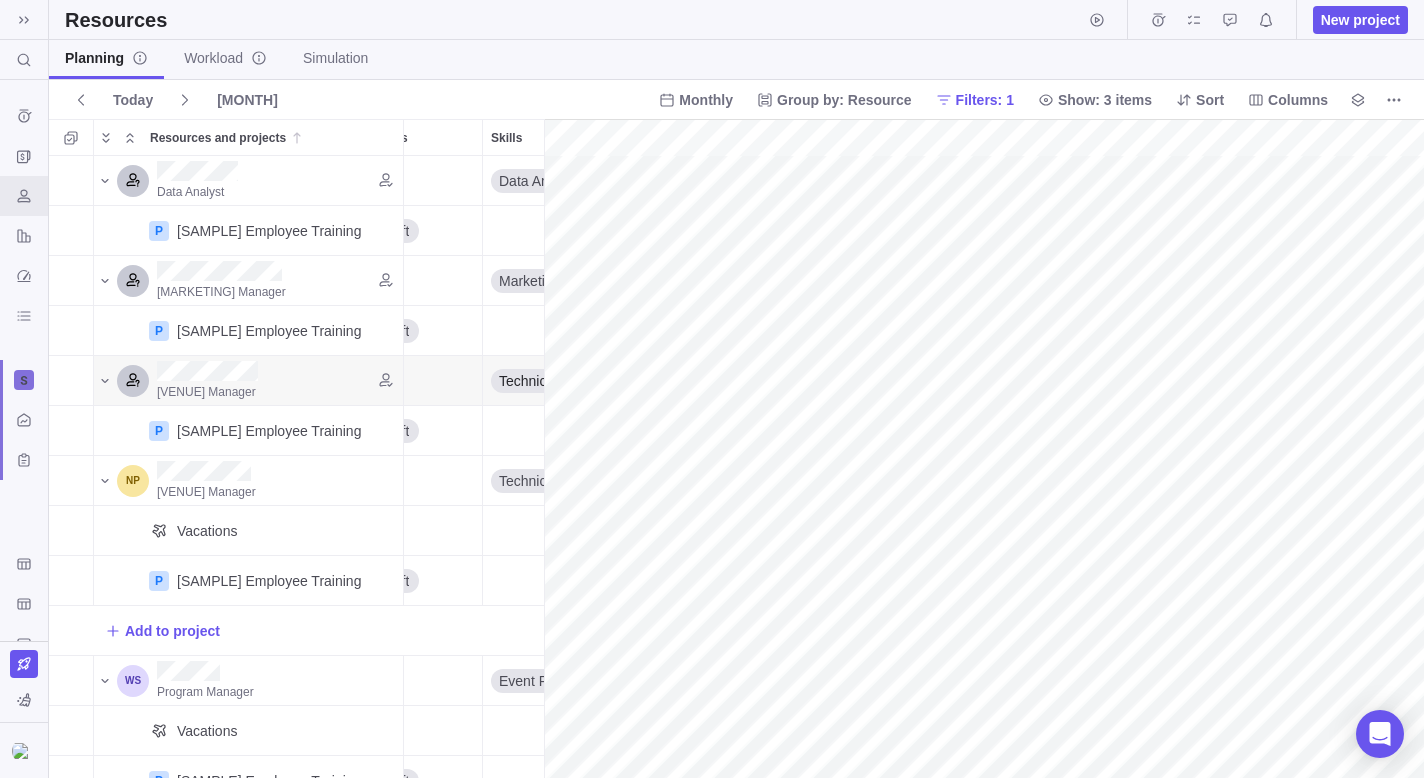 scroll, scrollTop: 1, scrollLeft: 151, axis: both 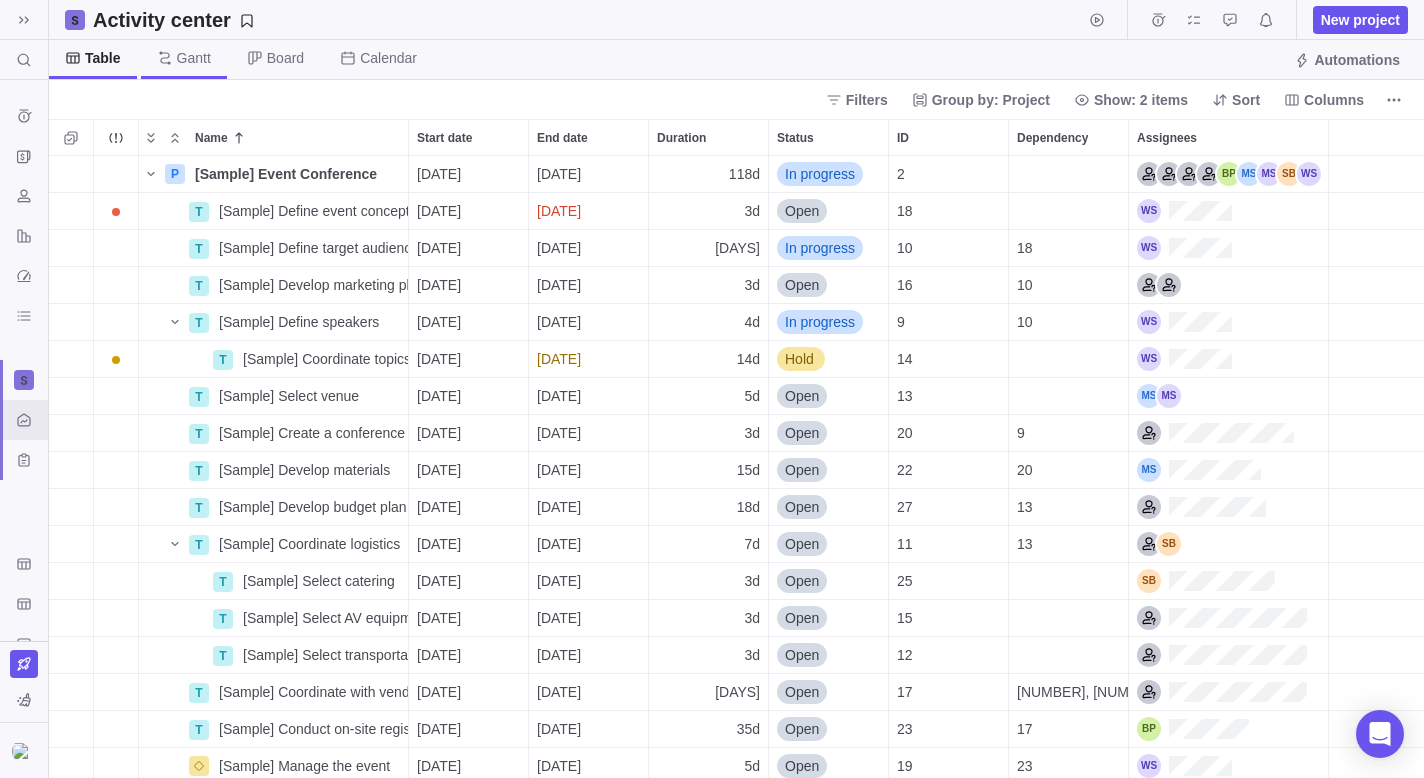 click on "Gantt" at bounding box center [184, 59] 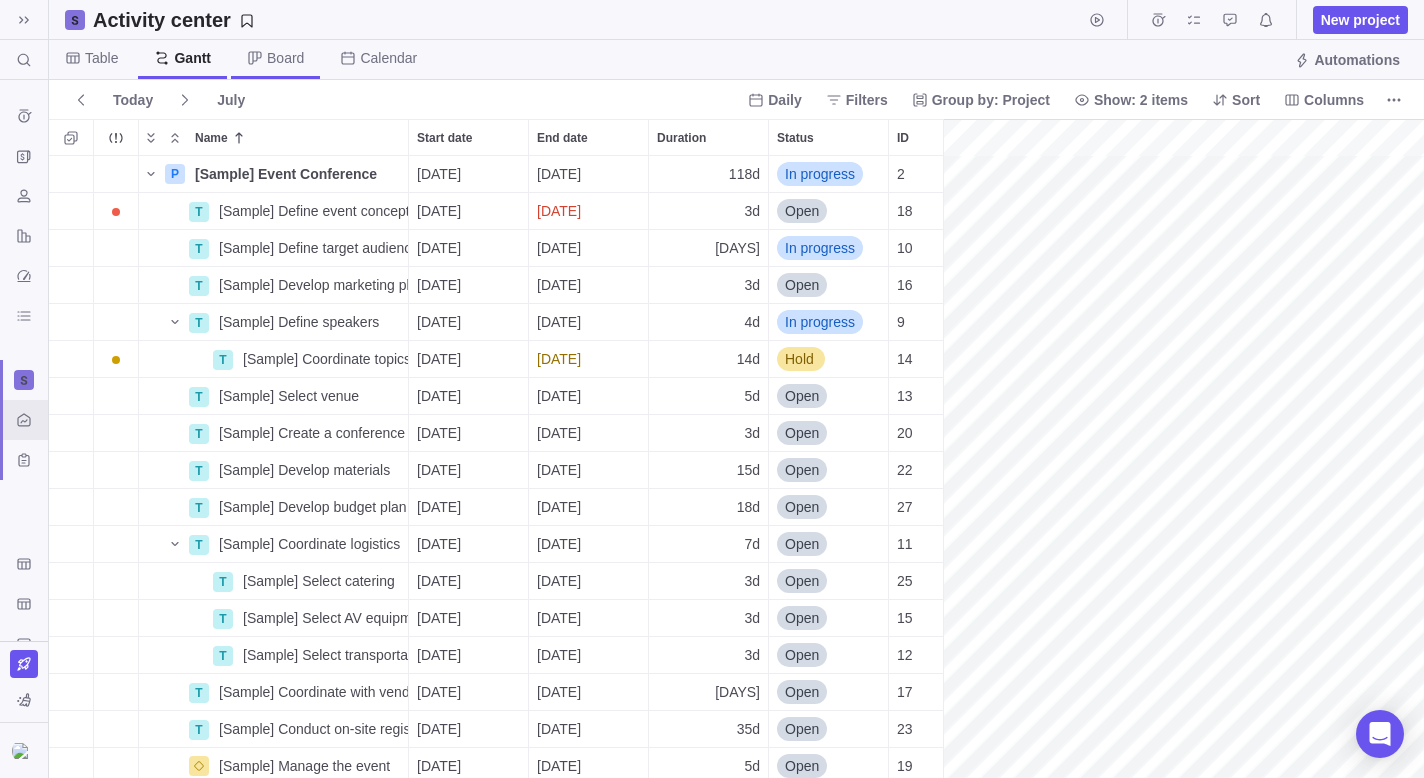 scroll, scrollTop: 0, scrollLeft: 2988, axis: horizontal 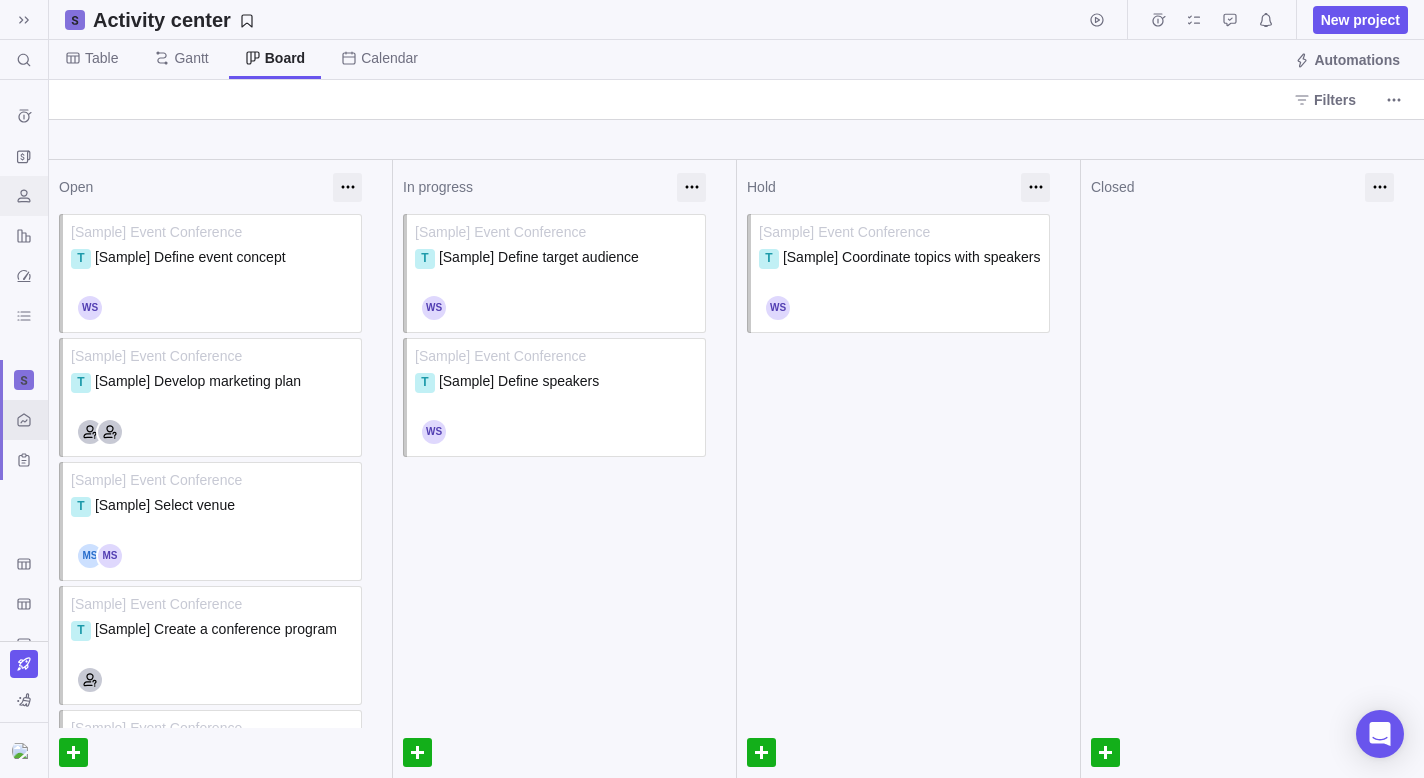 click at bounding box center (24, 196) 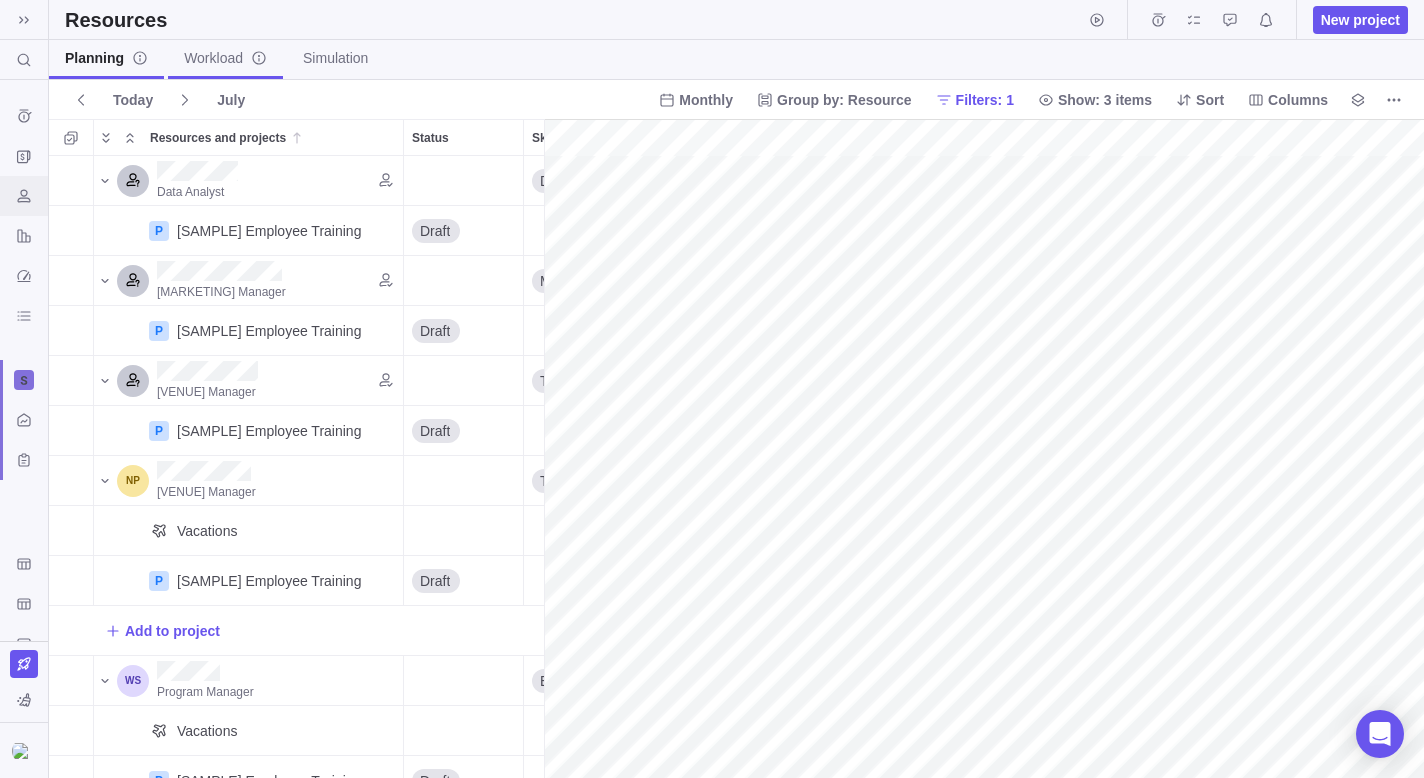 scroll, scrollTop: 1, scrollLeft: 1, axis: both 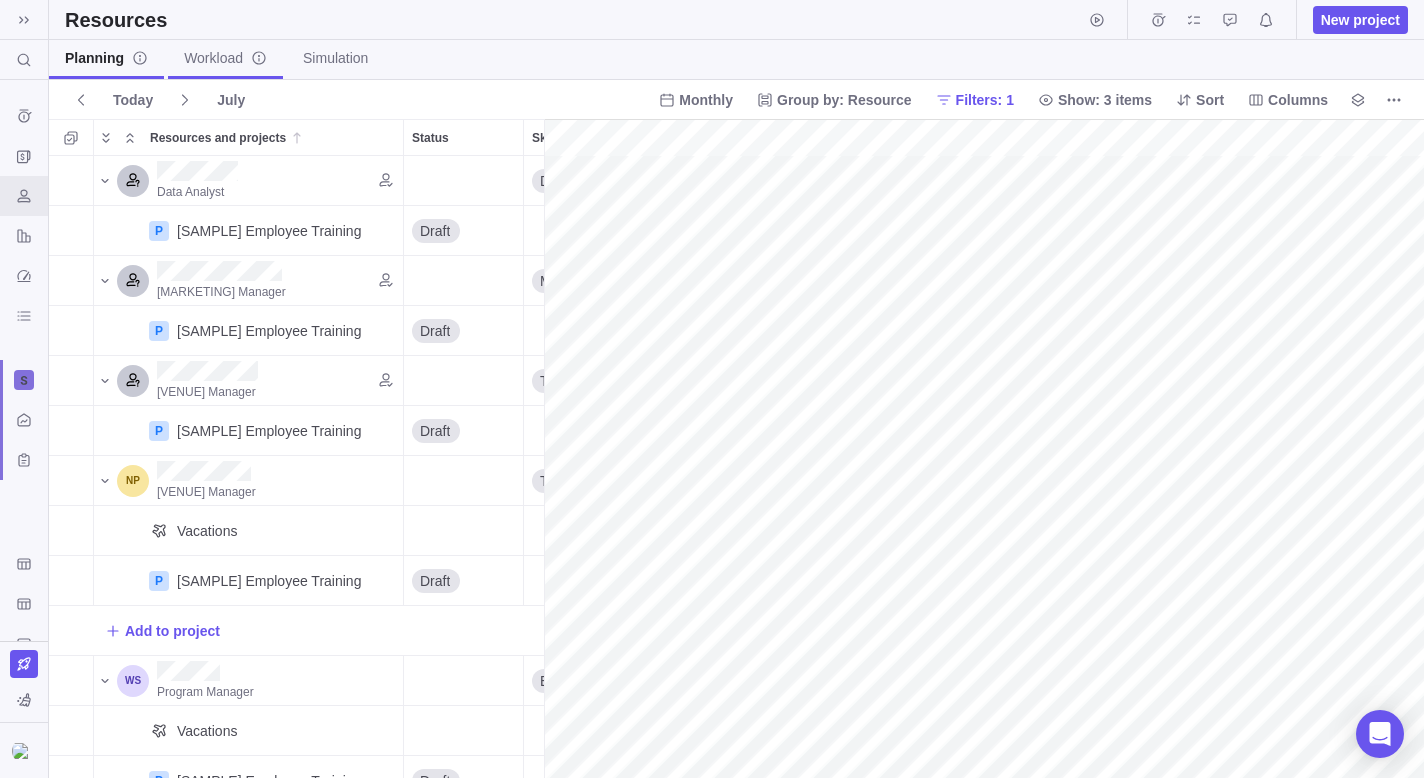 click on "Workload" at bounding box center (225, 59) 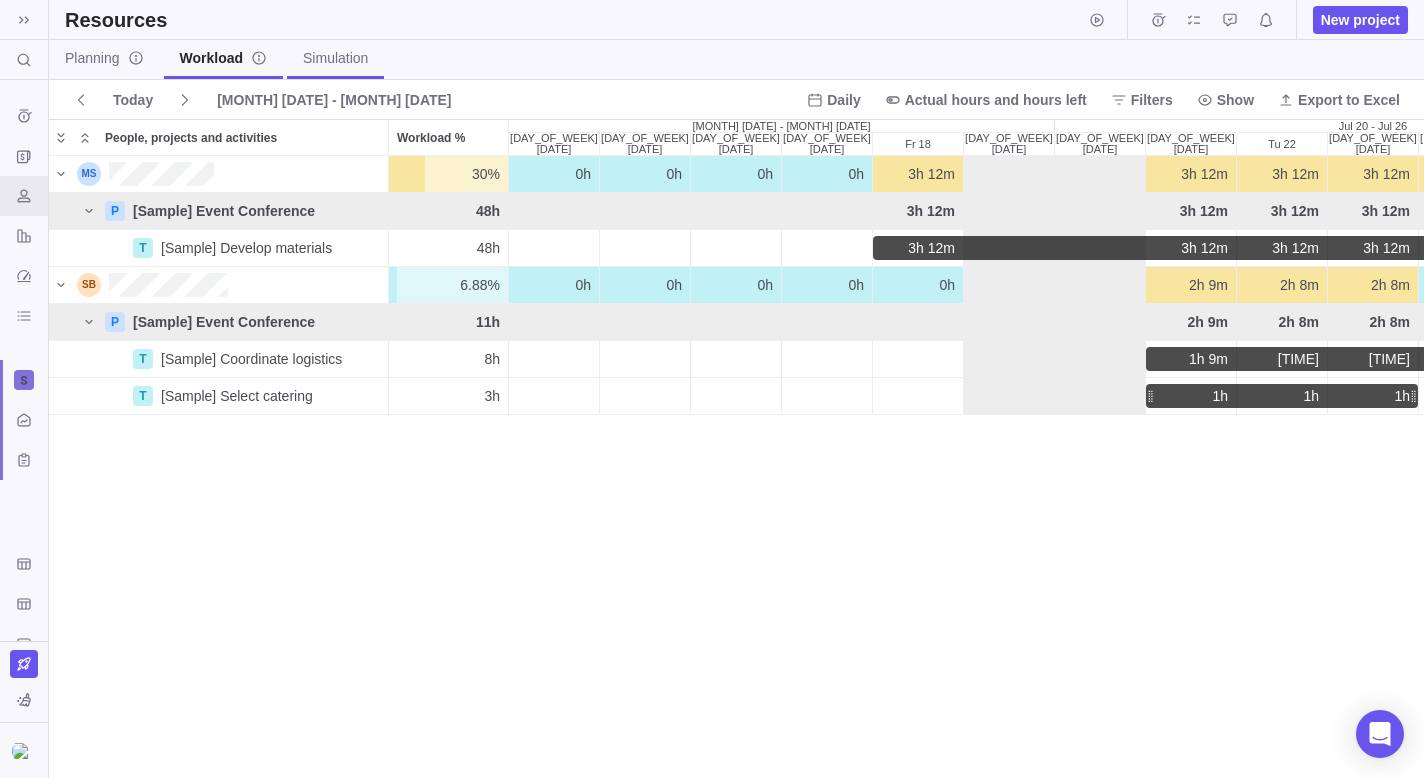 scroll, scrollTop: 1, scrollLeft: 1, axis: both 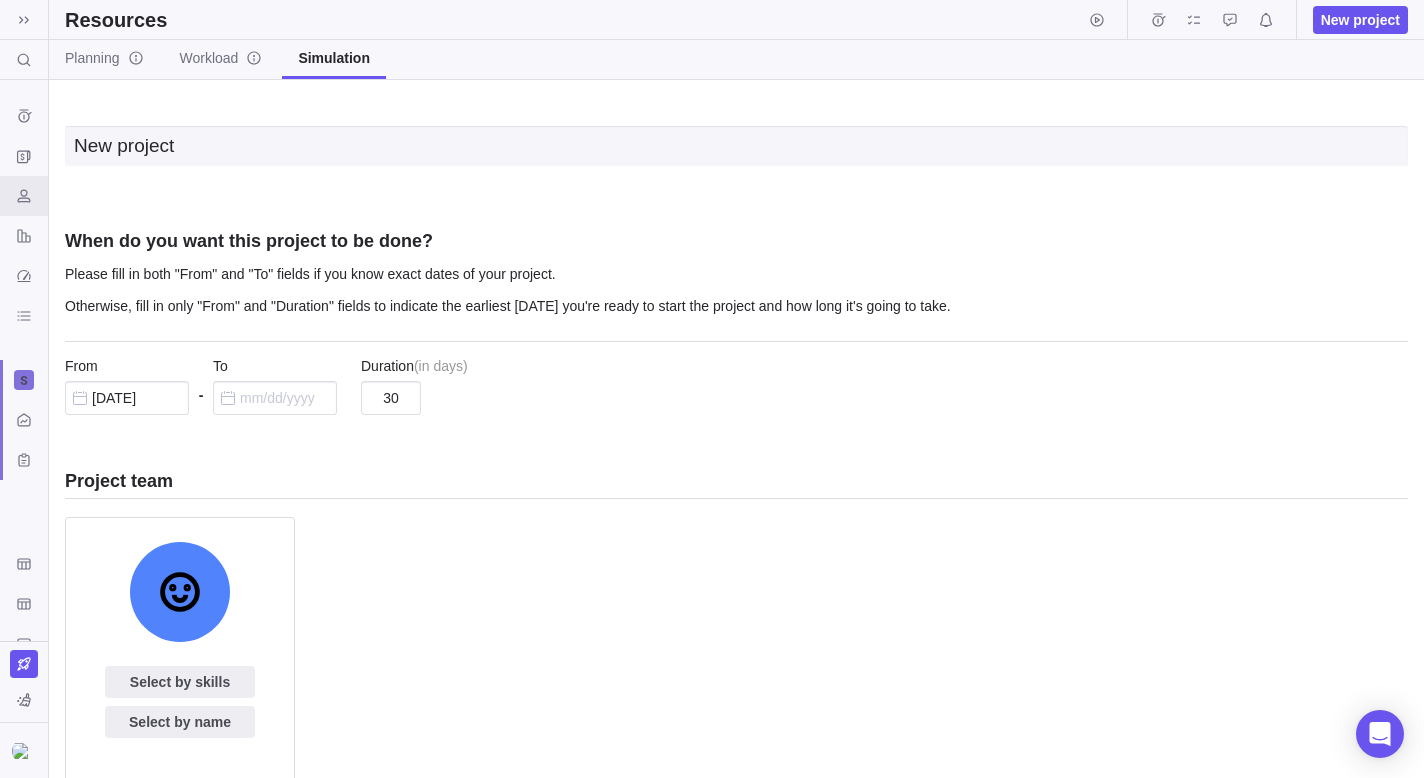 click on "New project" at bounding box center (736, 146) 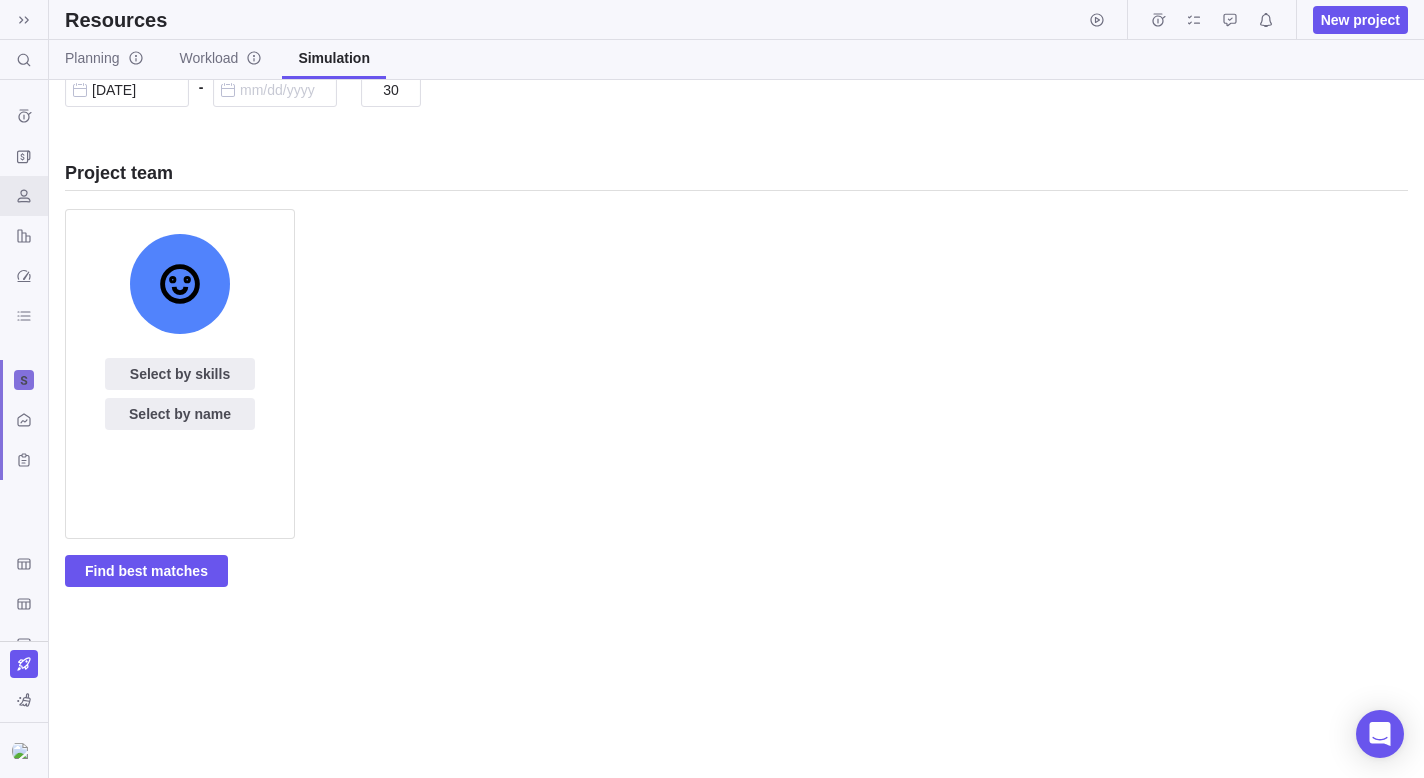 scroll, scrollTop: 0, scrollLeft: 0, axis: both 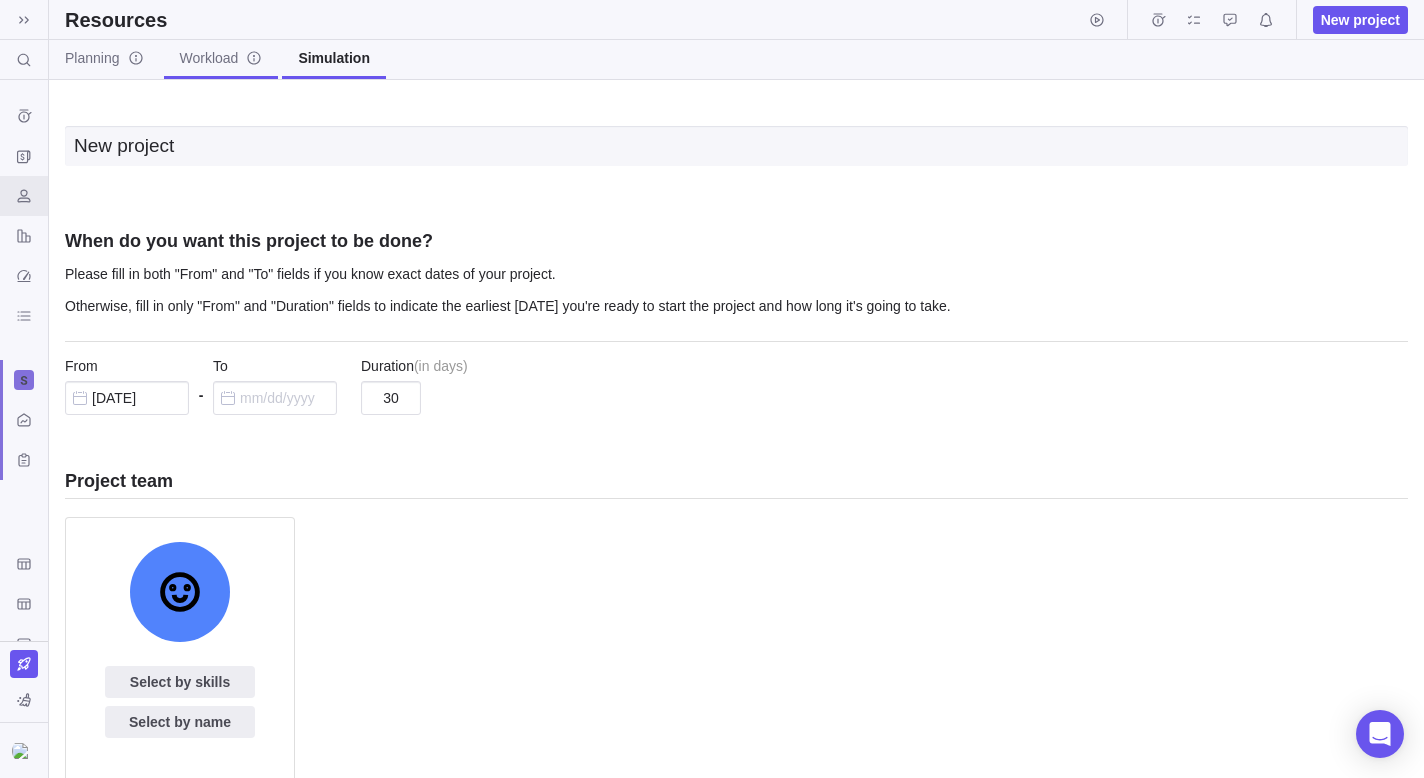 click on "Workload" at bounding box center [221, 58] 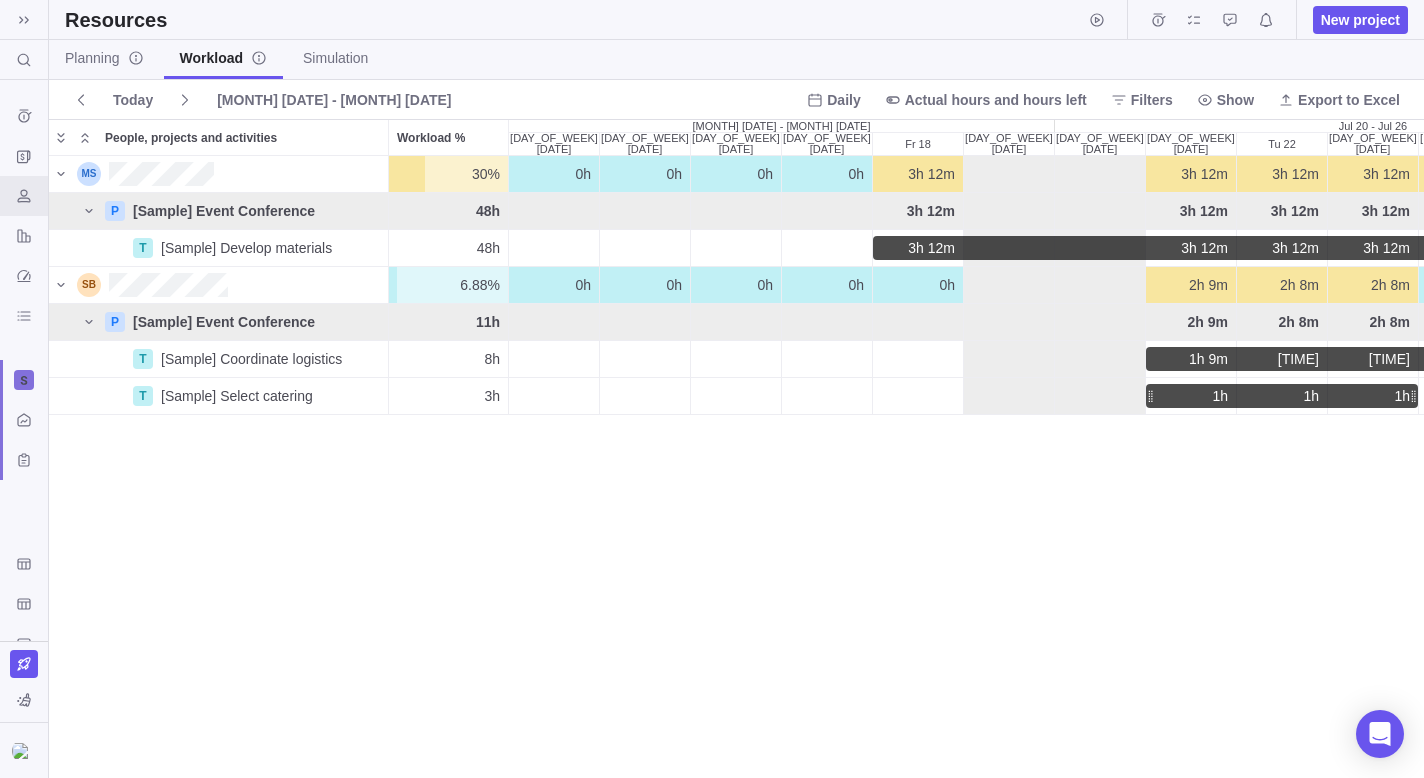 scroll 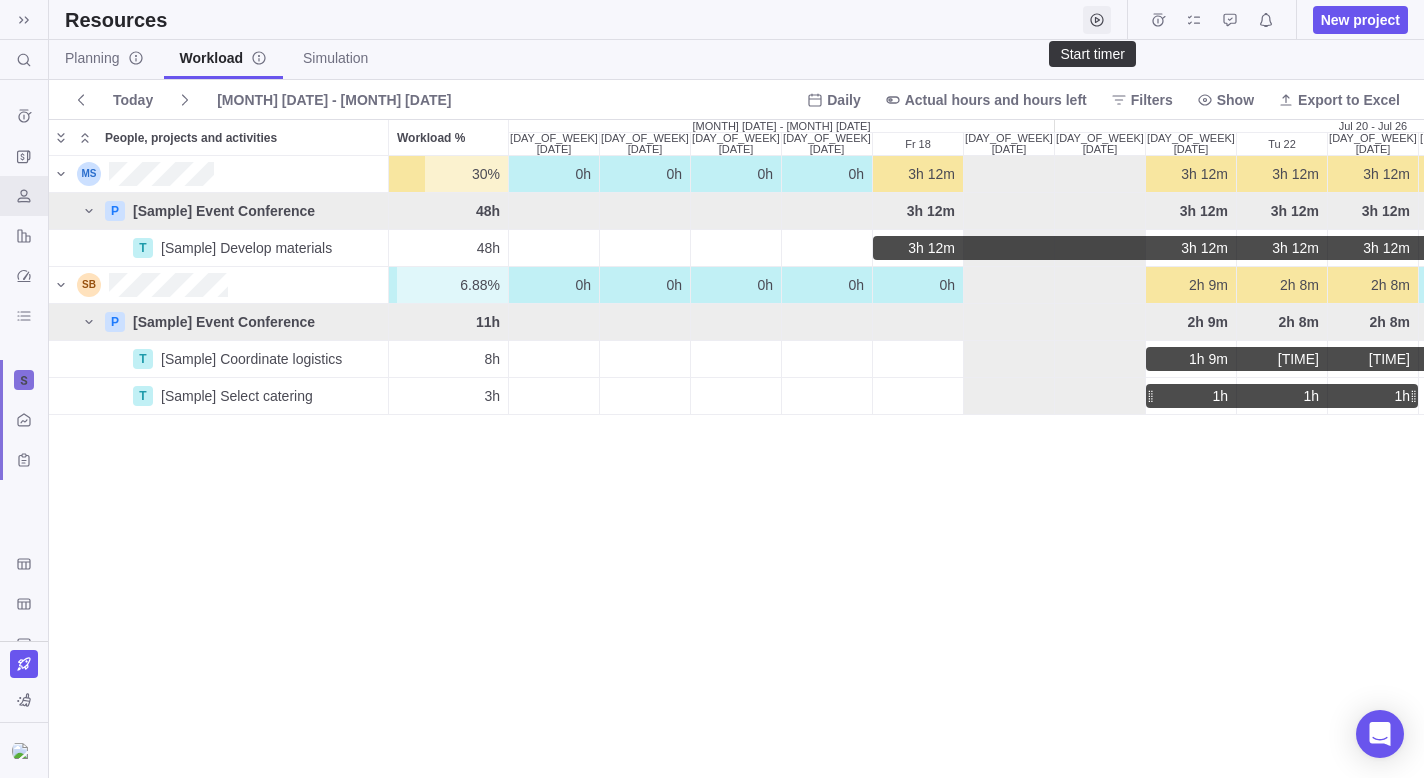 click at bounding box center (1096, 19) 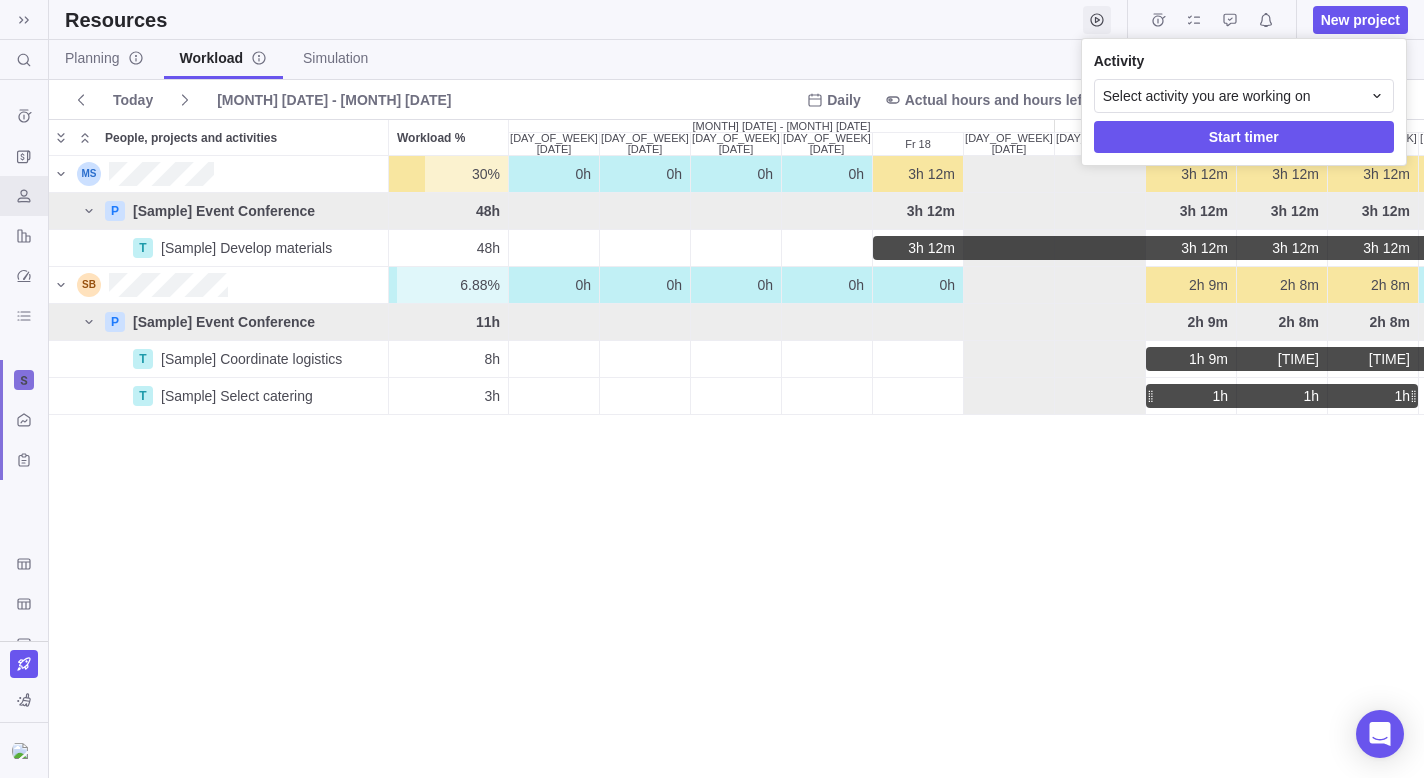 click at bounding box center [1096, 19] 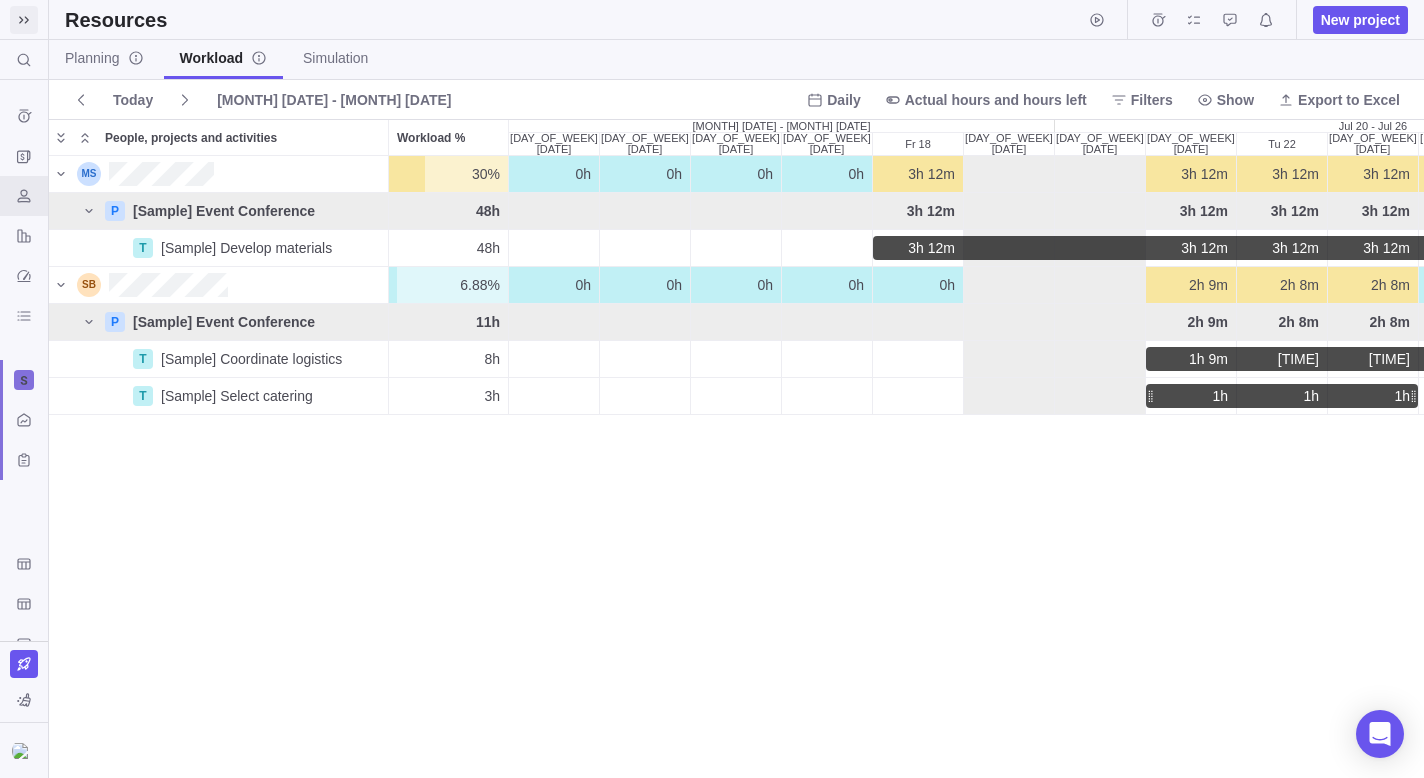 click at bounding box center [24, 19] 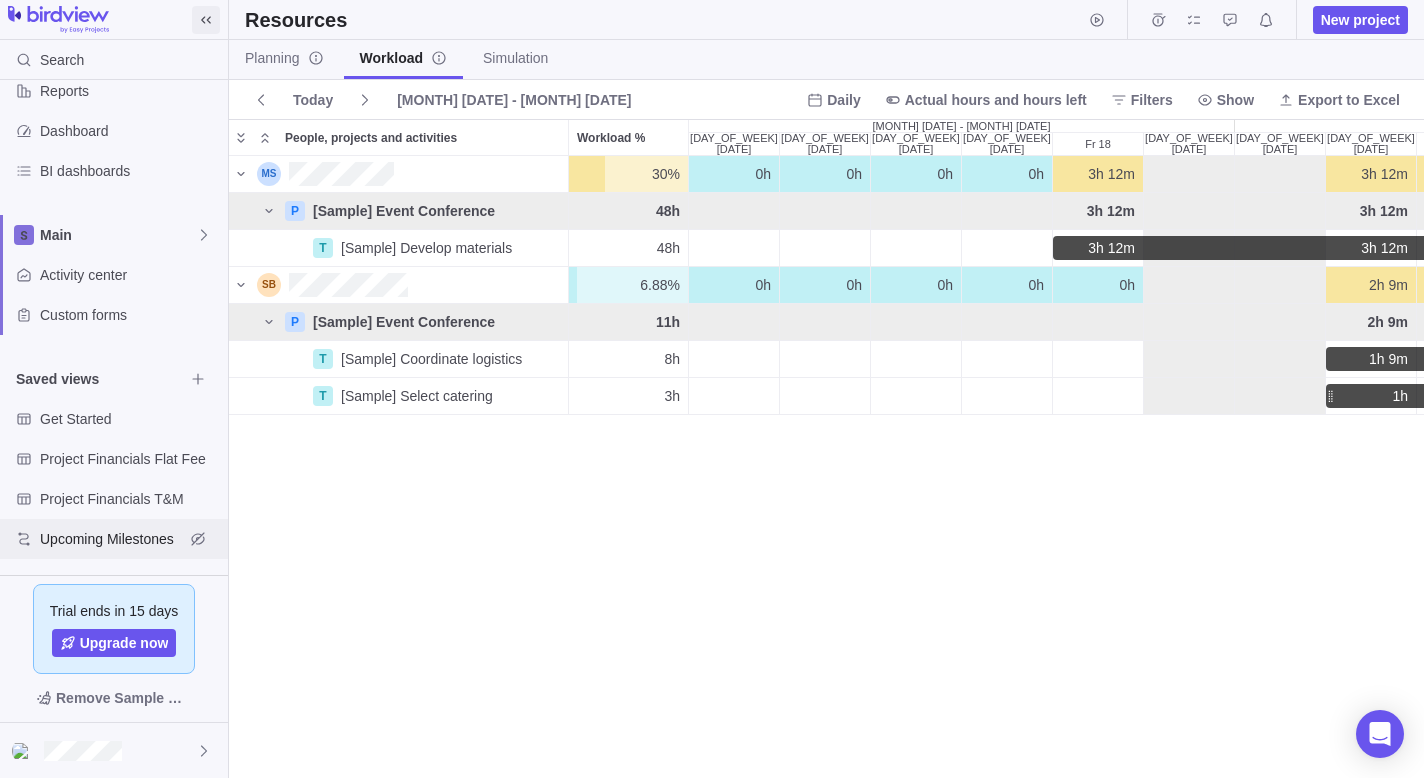 click on "Upcoming Milestones" at bounding box center [112, 539] 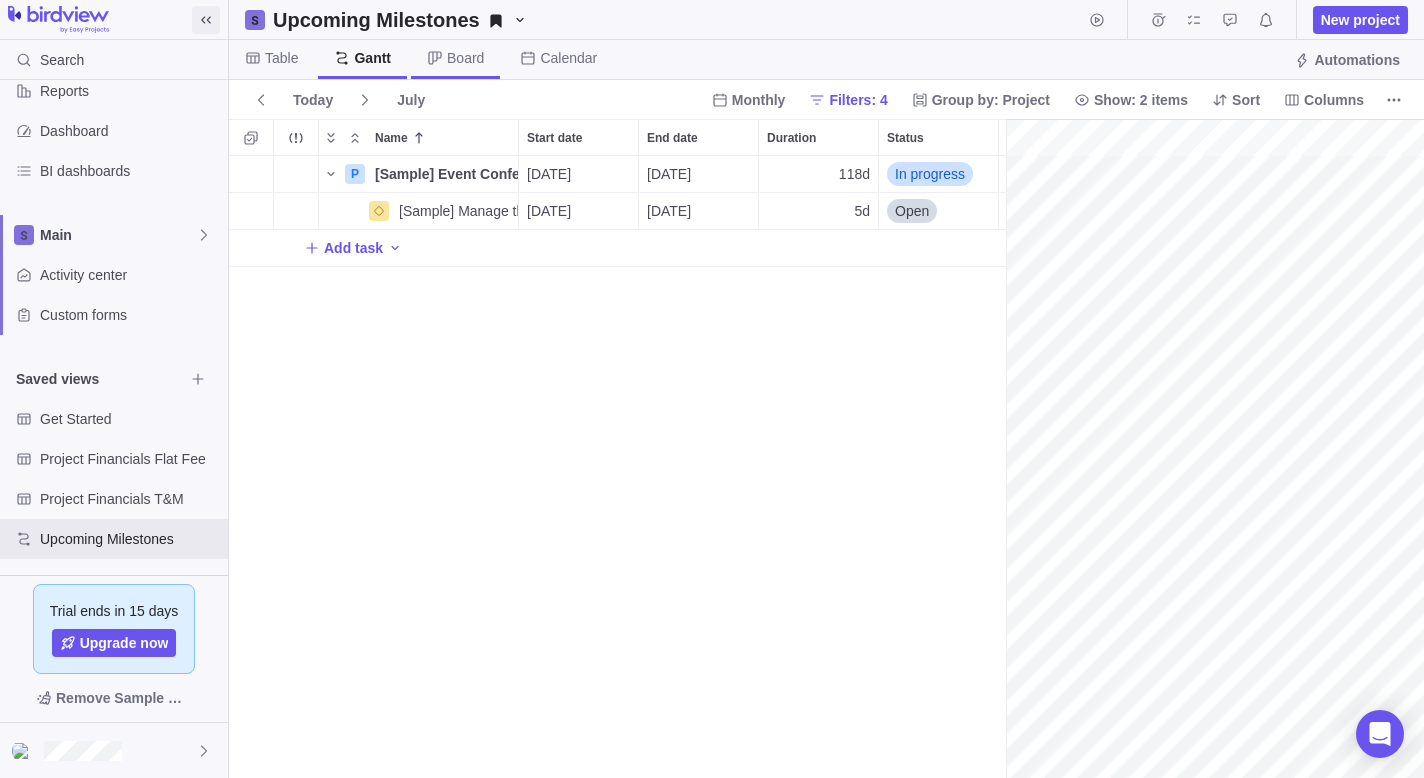 click on "Board" at bounding box center [455, 59] 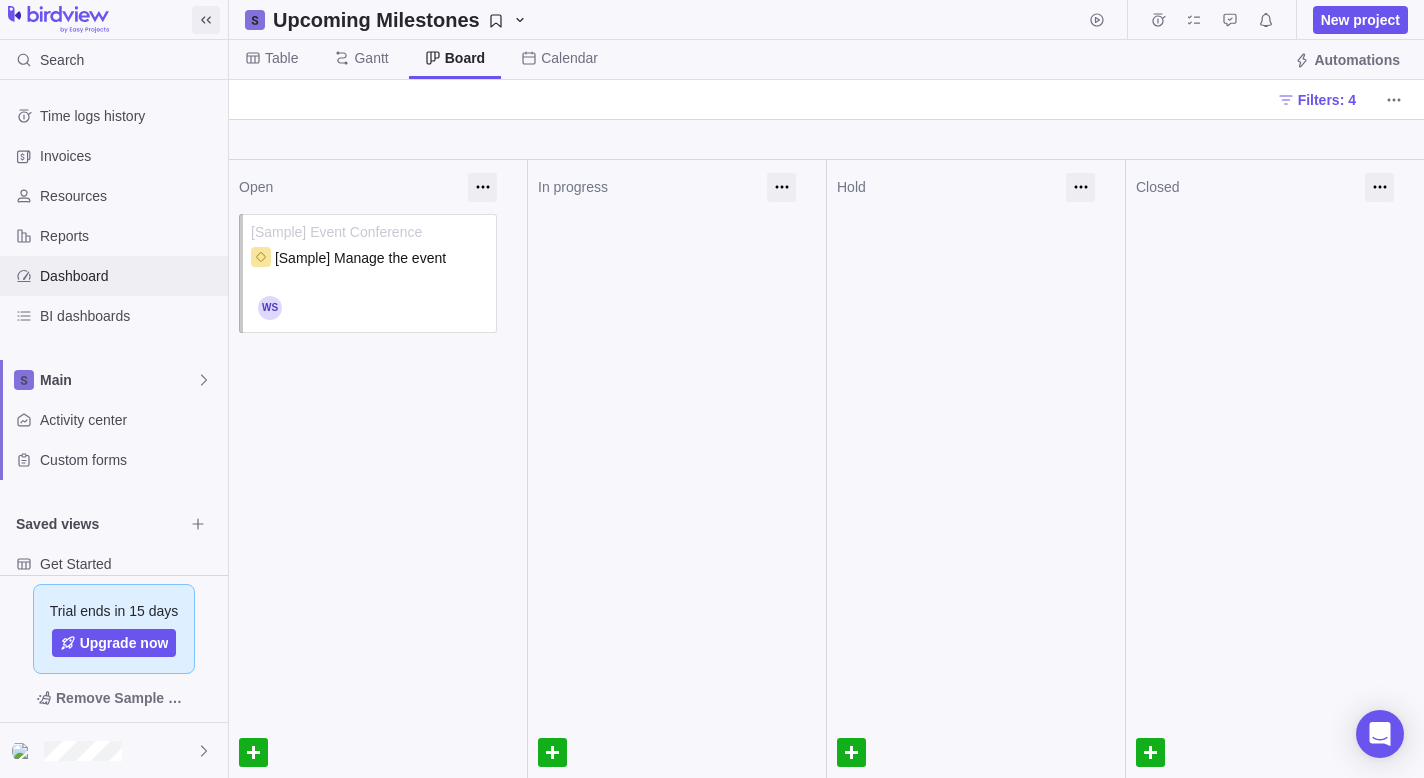 click on "Dashboard" at bounding box center (130, 276) 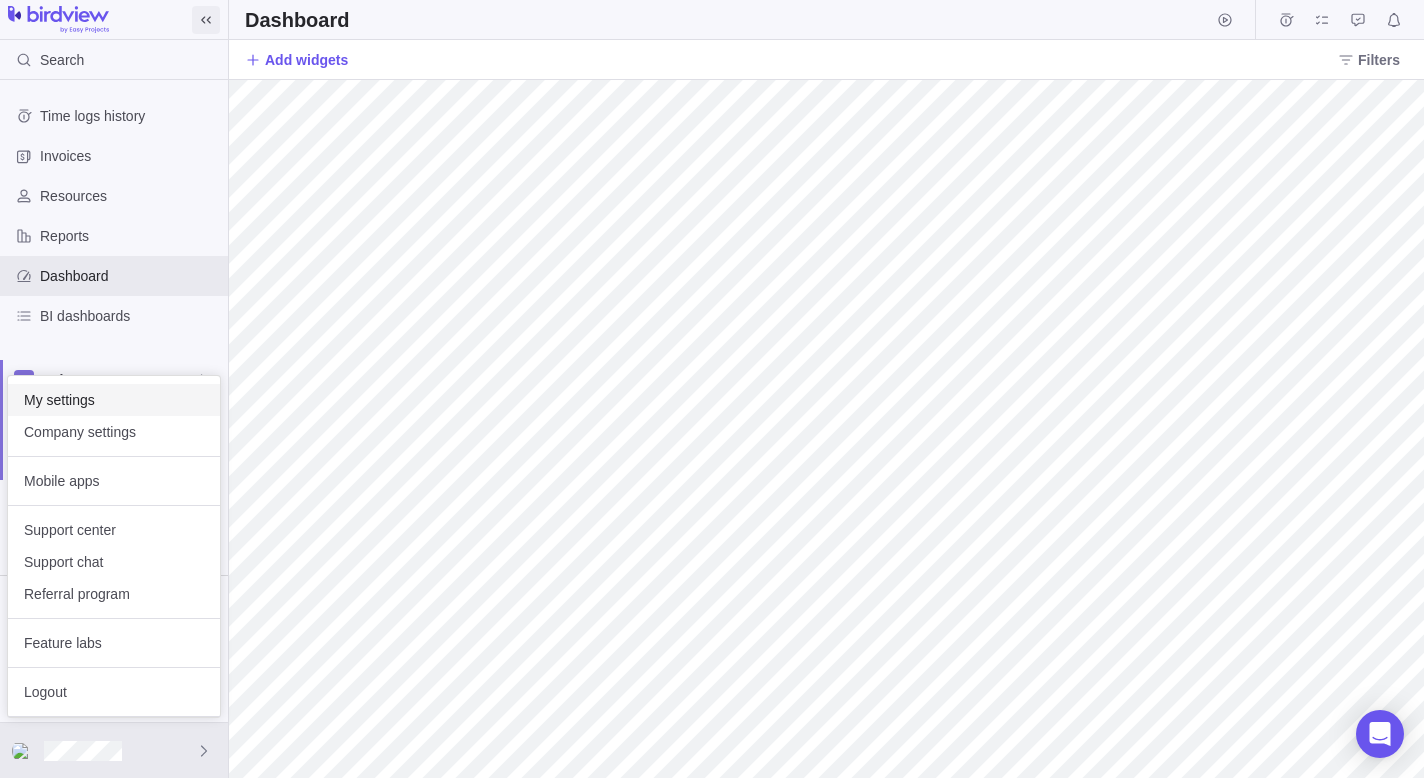 click on "My settings" at bounding box center [114, 400] 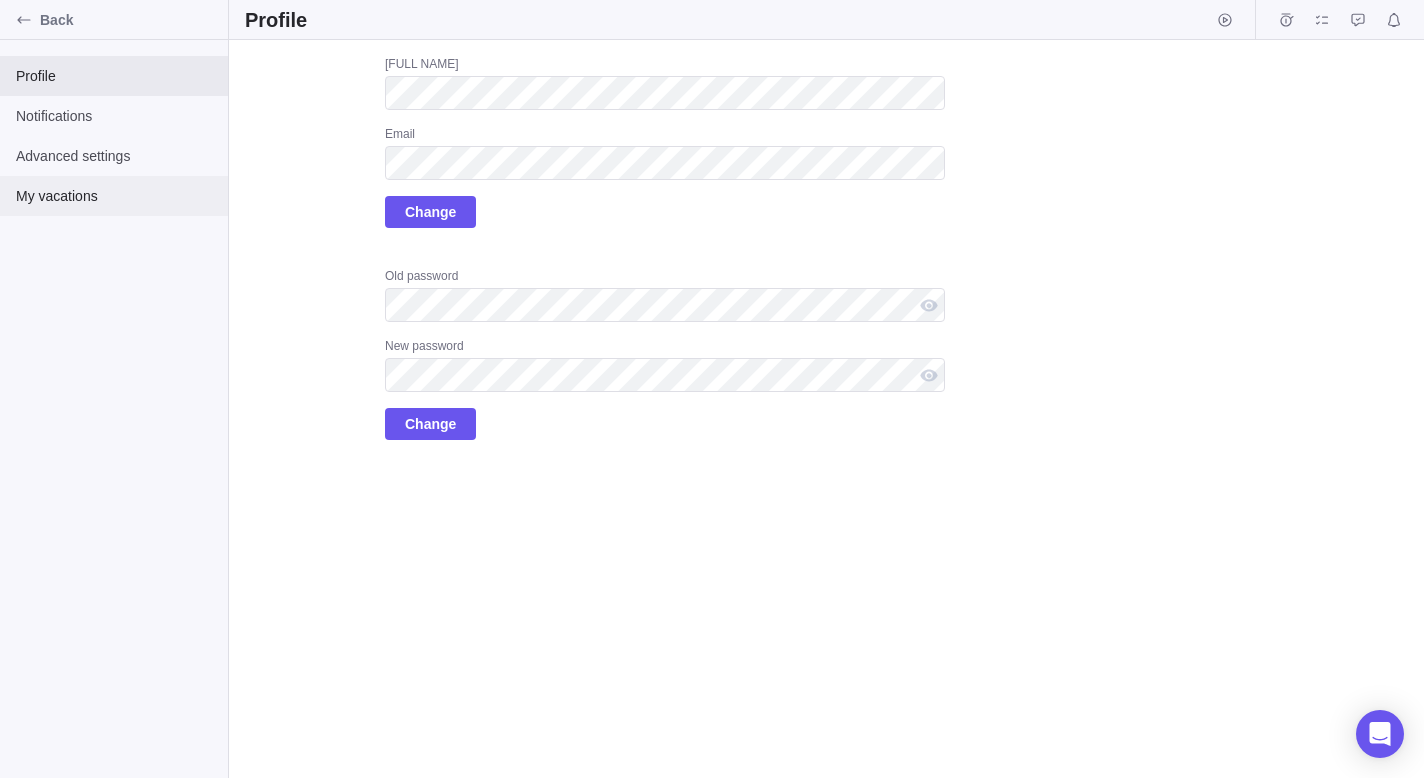 click on "My vacations" at bounding box center [114, 196] 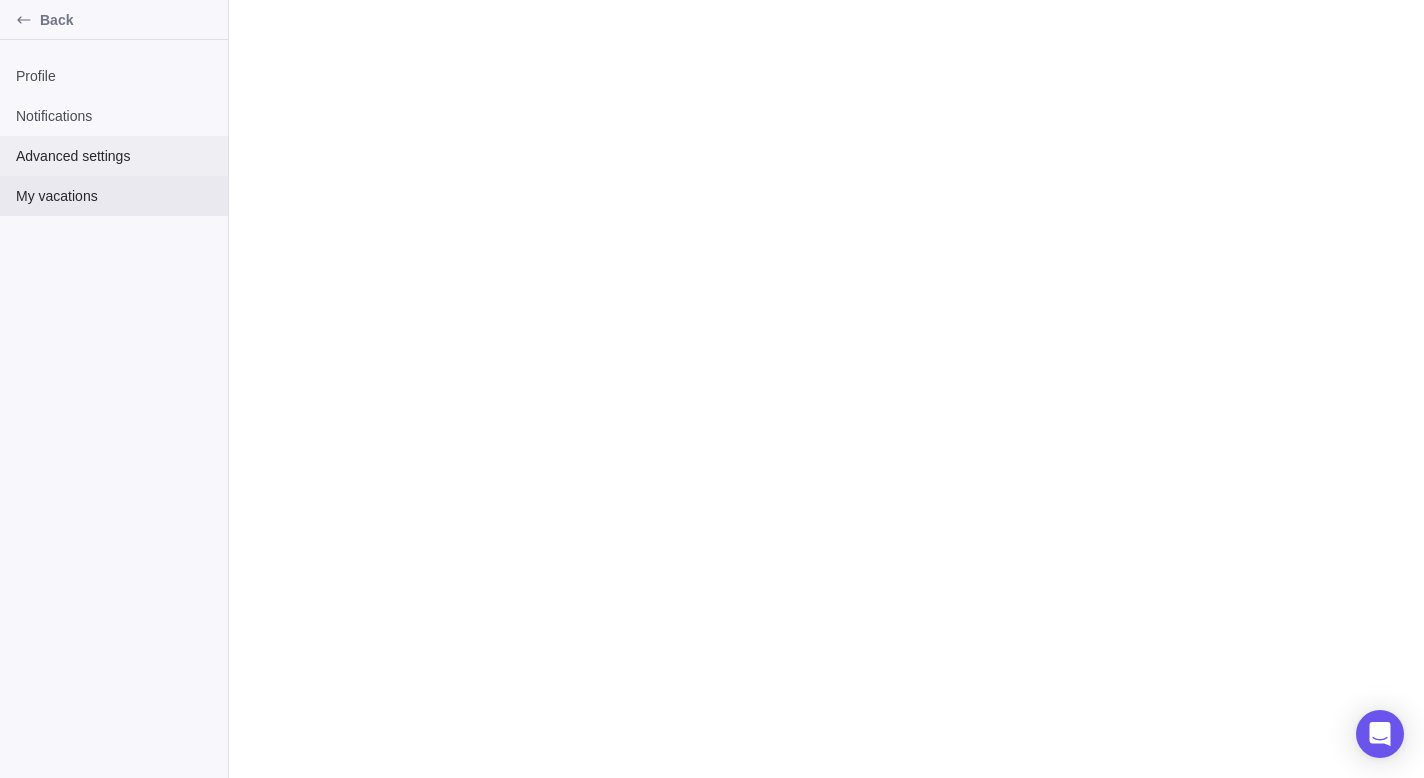 click on "Advanced settings" at bounding box center [114, 156] 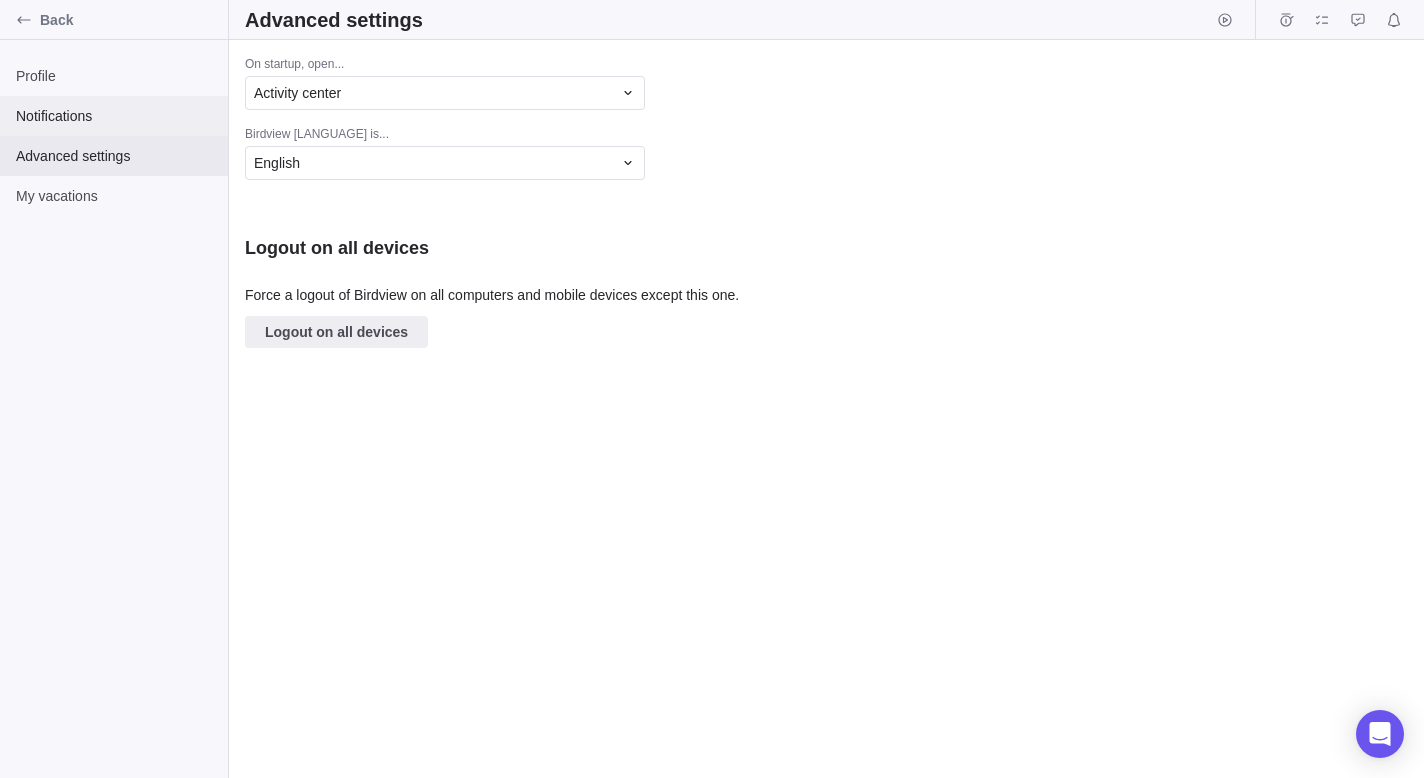 click on "Notifications" at bounding box center (114, 116) 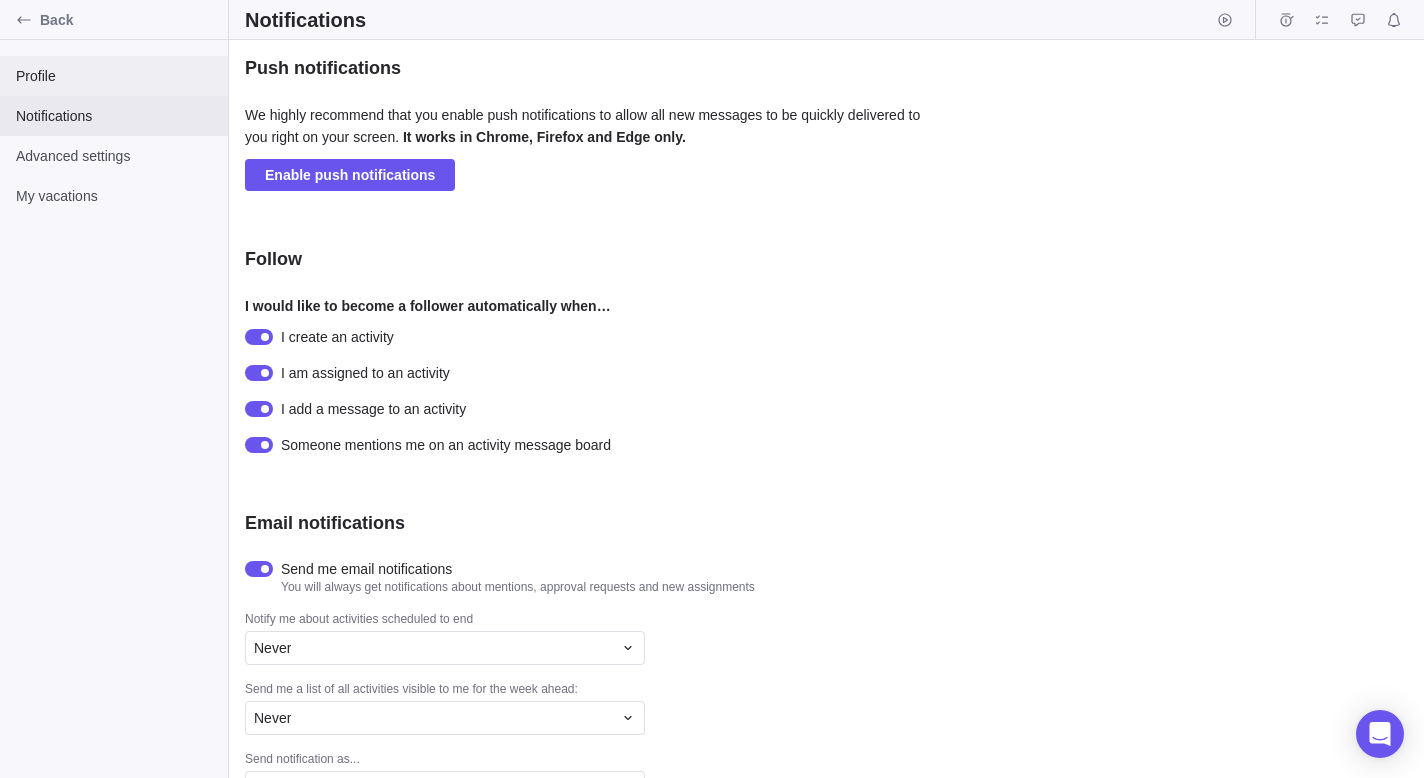 click on "Profile" at bounding box center [114, 76] 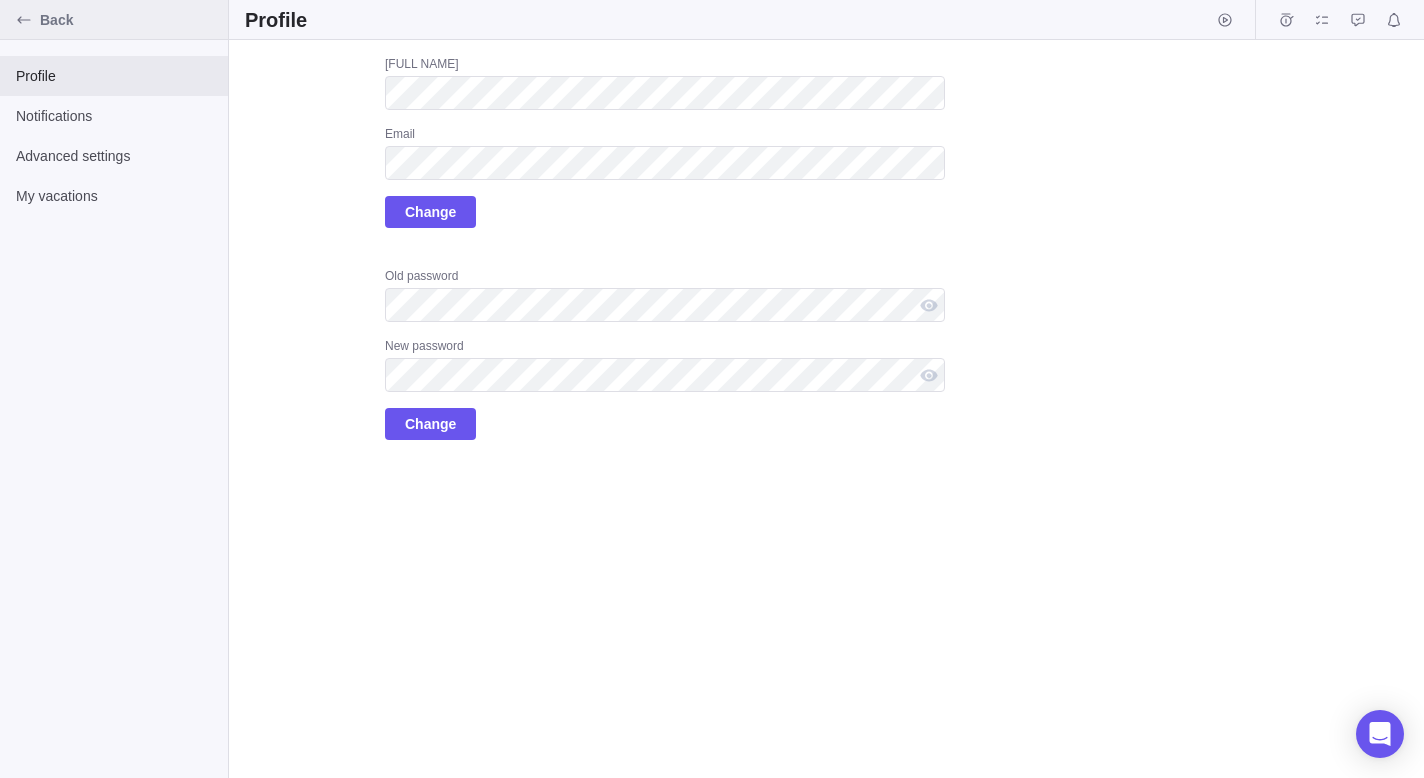 click at bounding box center (24, 20) 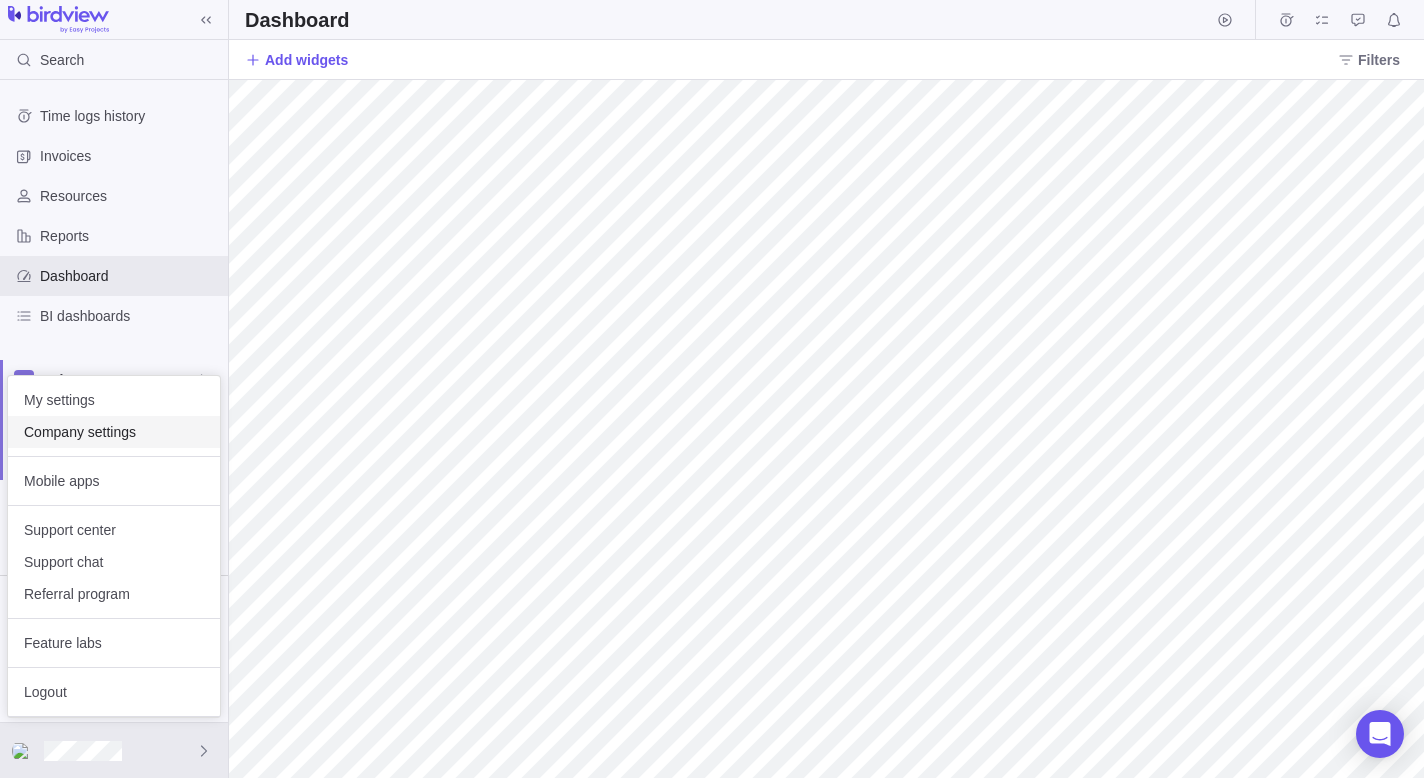 click on "Company settings" at bounding box center (114, 432) 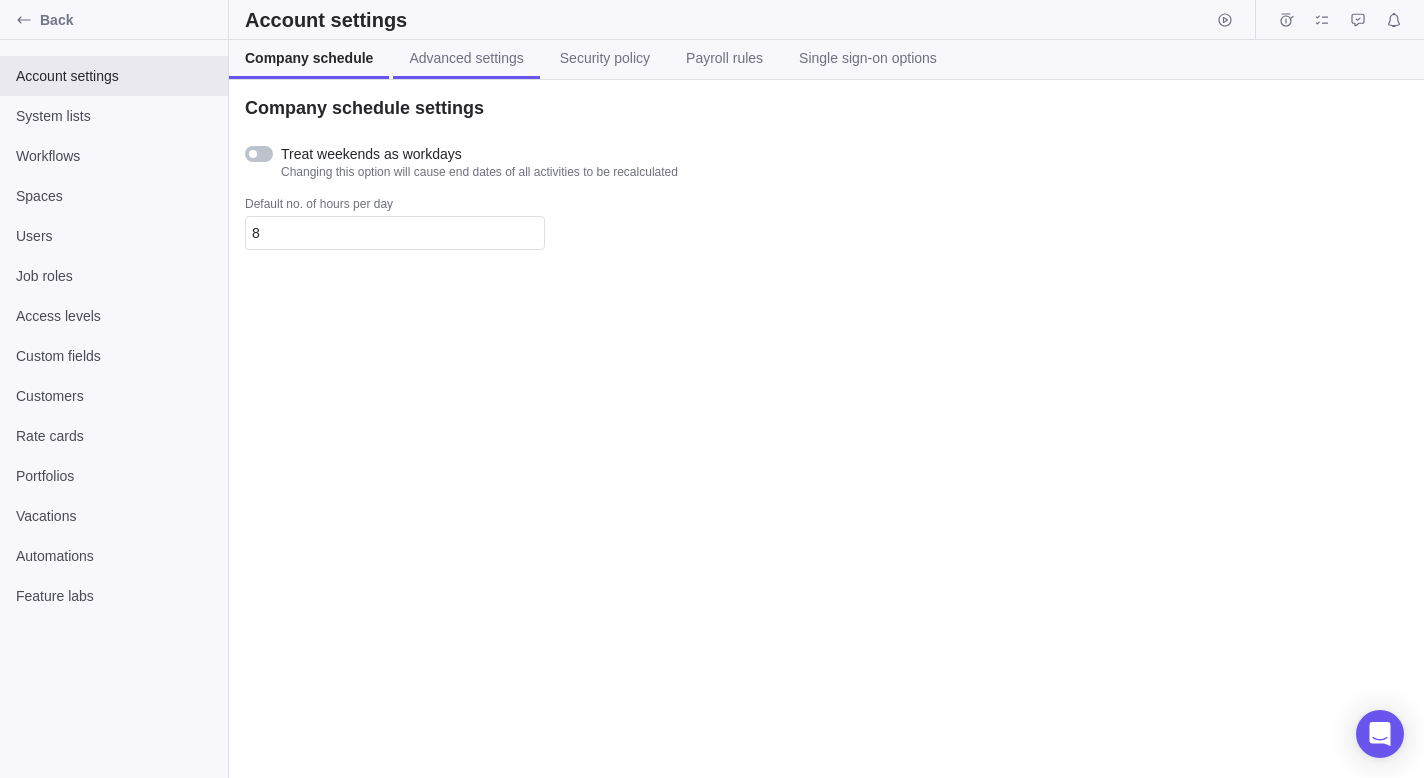 click on "Advanced settings" at bounding box center [466, 59] 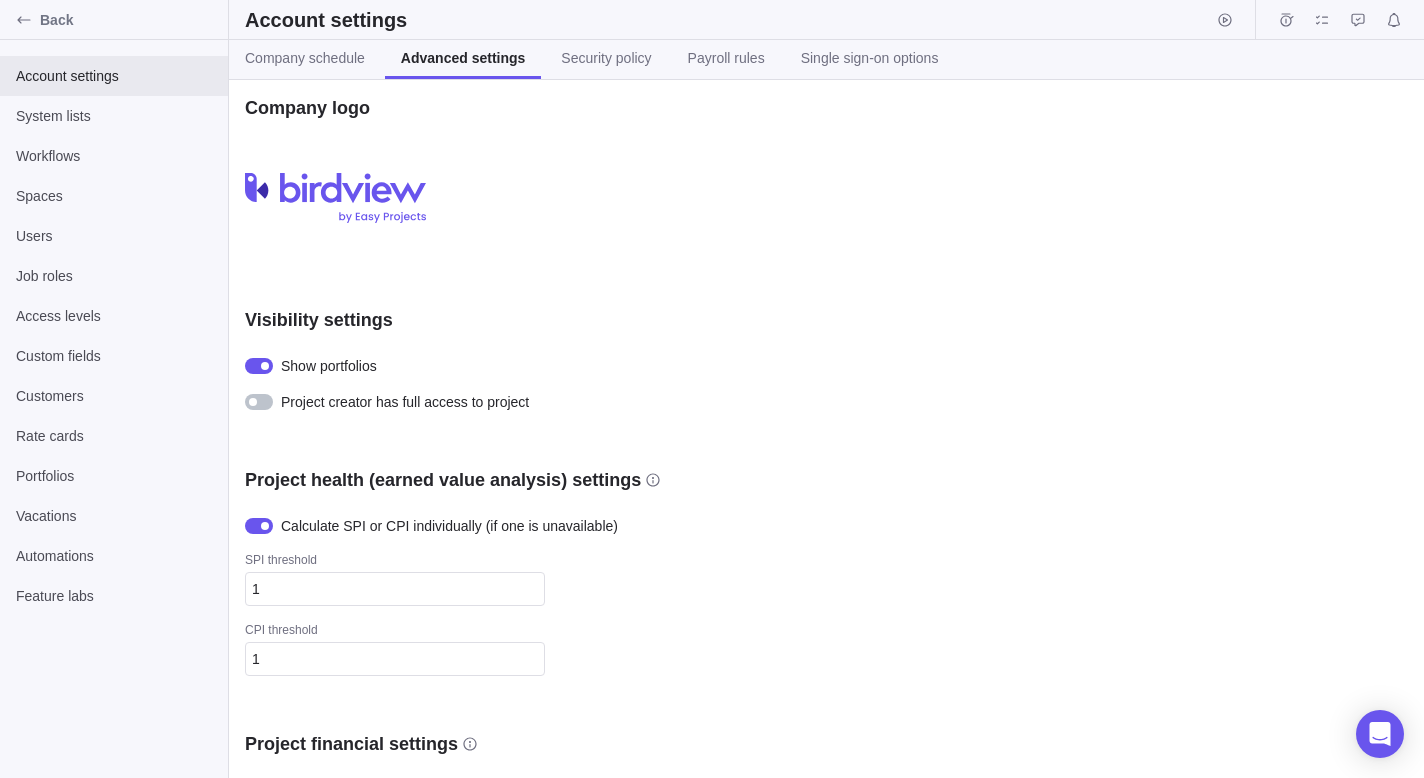scroll, scrollTop: 838, scrollLeft: 0, axis: vertical 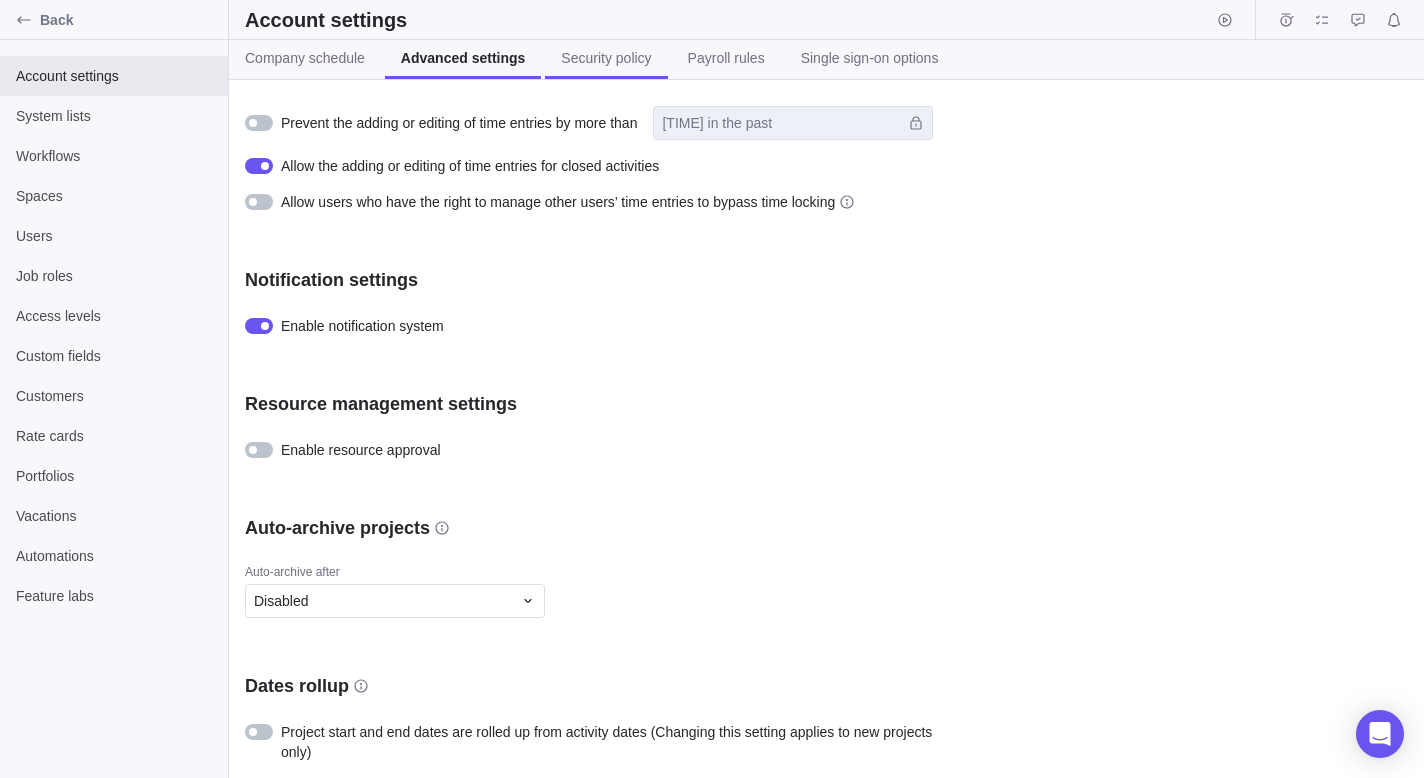 click on "Security policy" at bounding box center [606, 59] 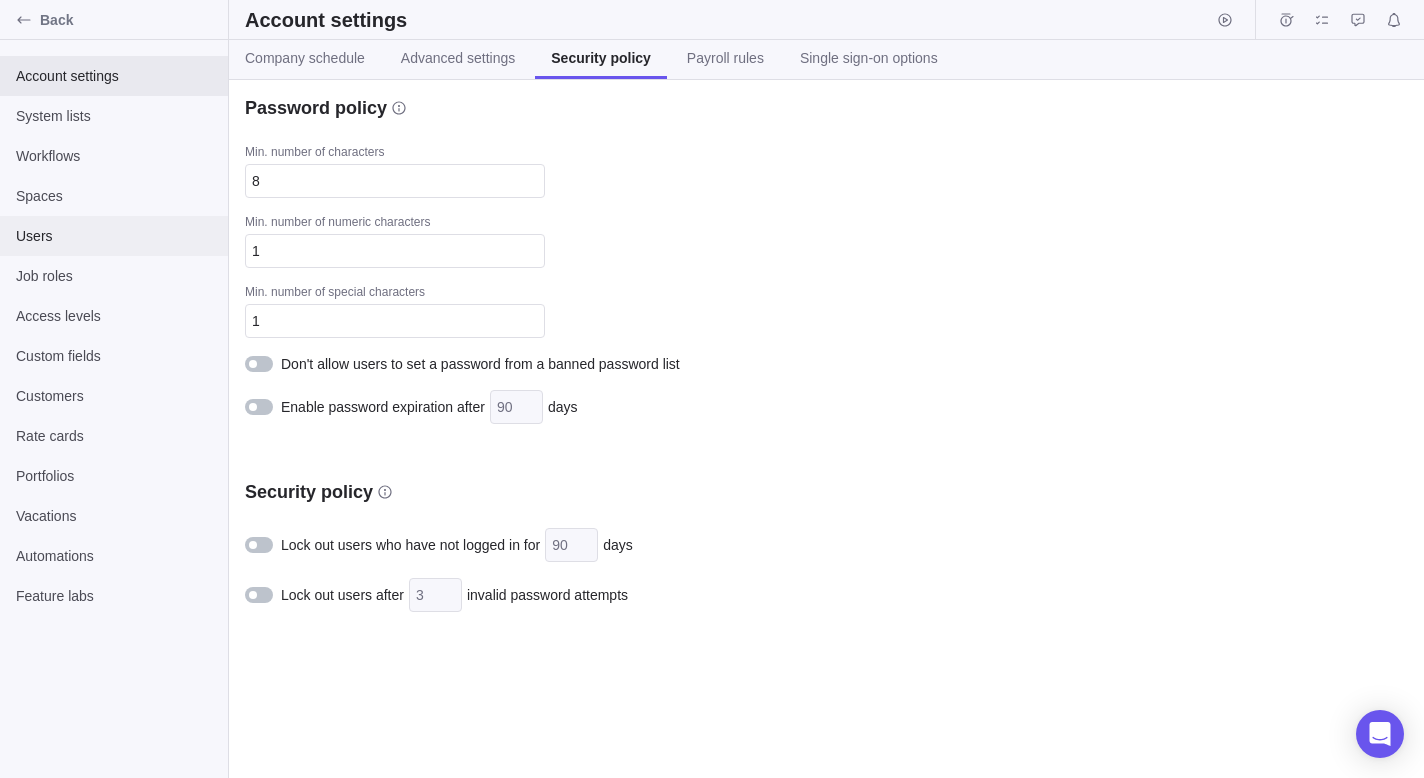click on "Users" at bounding box center [114, 236] 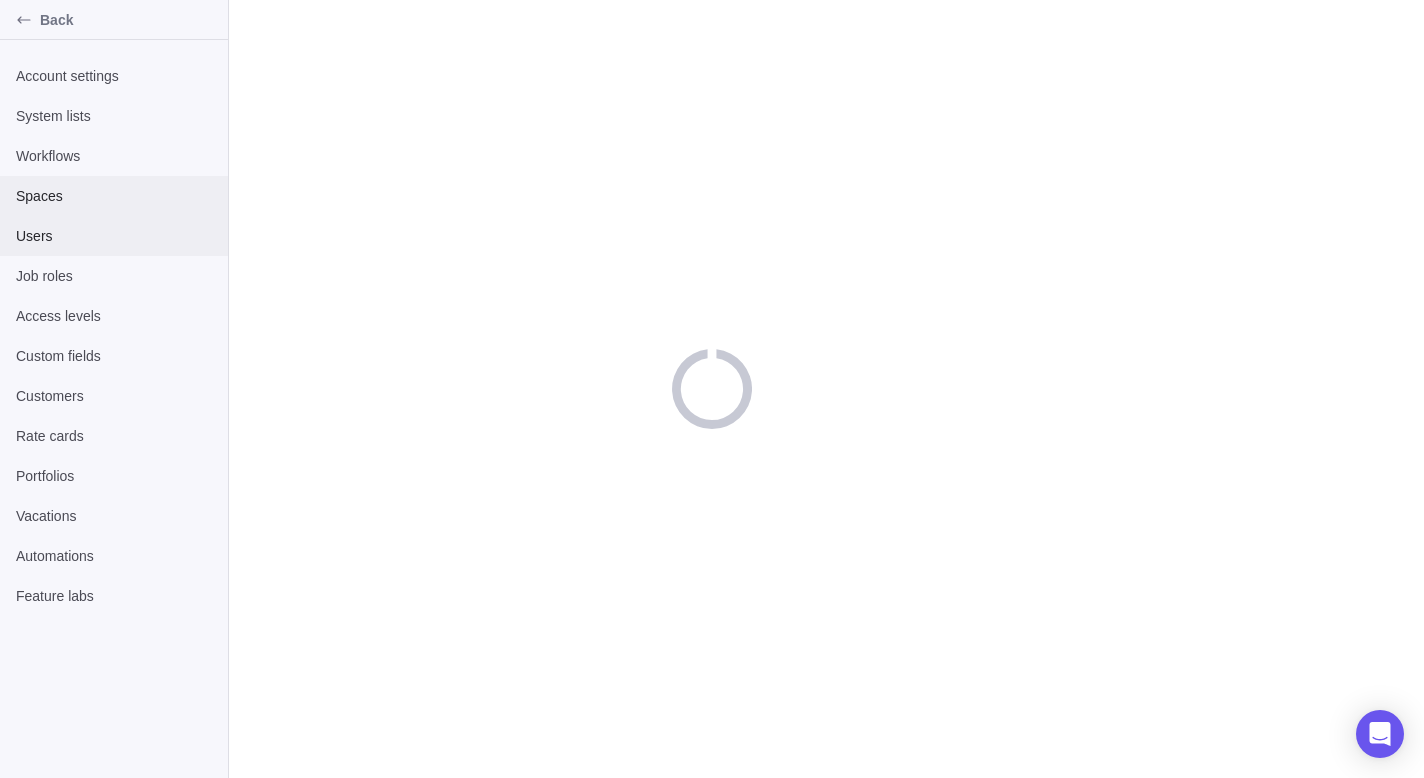 click on "Spaces" at bounding box center [114, 196] 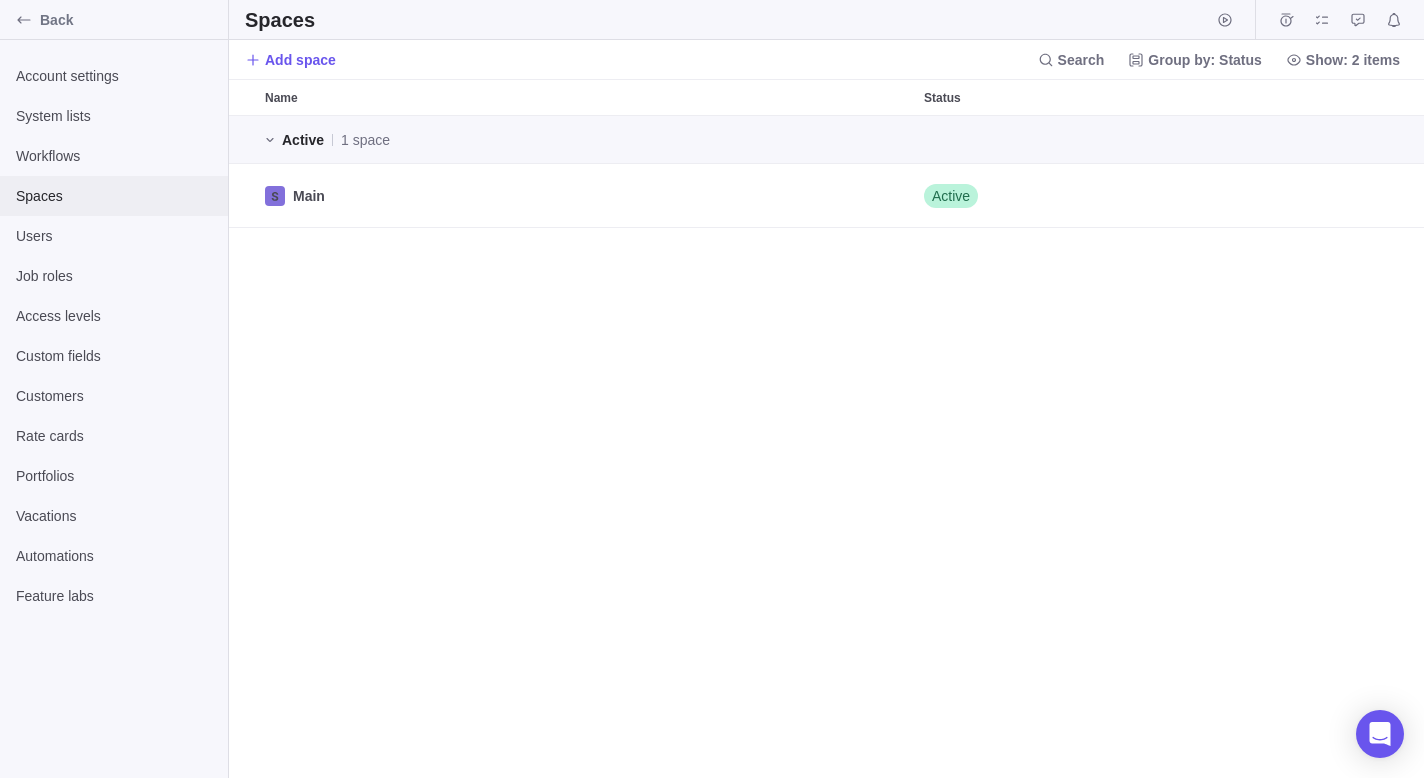 scroll, scrollTop: 1, scrollLeft: 1, axis: both 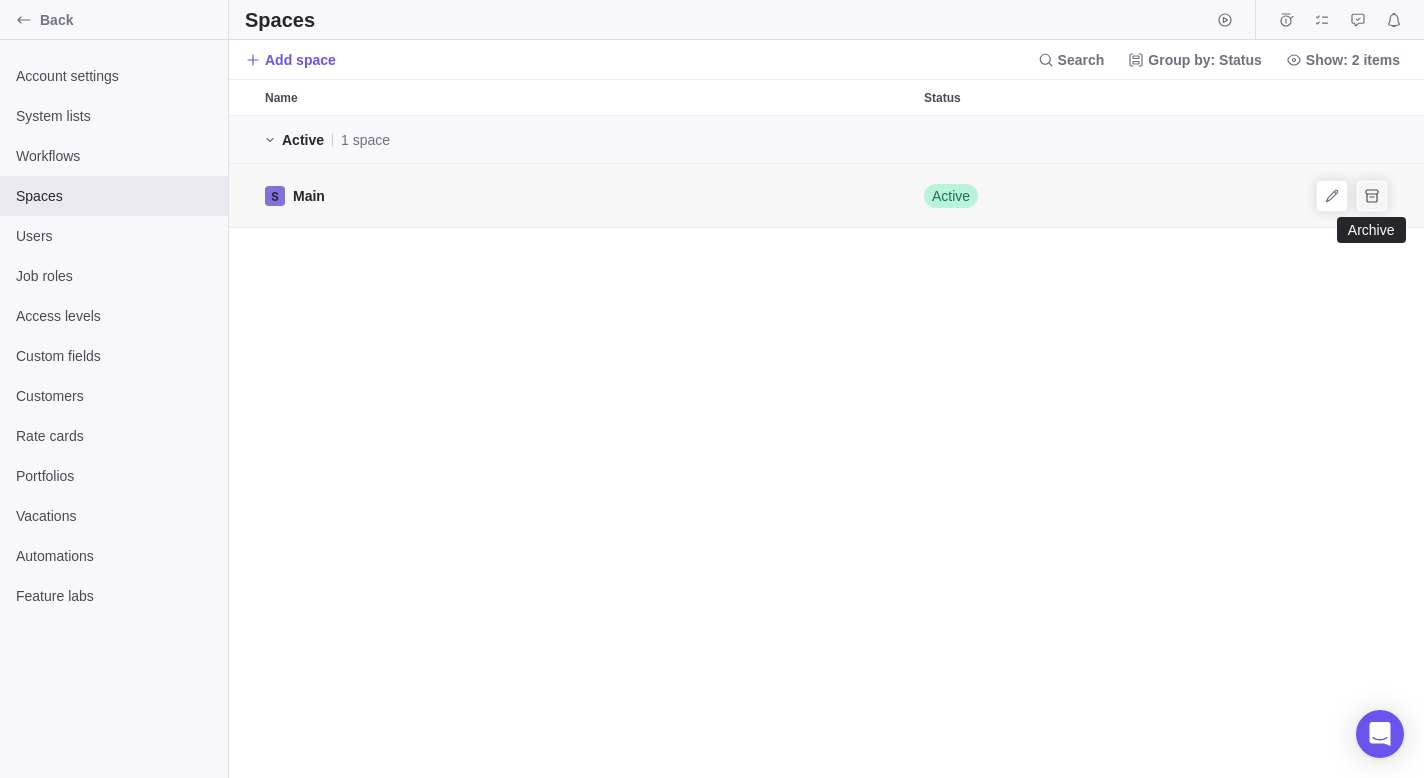 click at bounding box center [1372, 196] 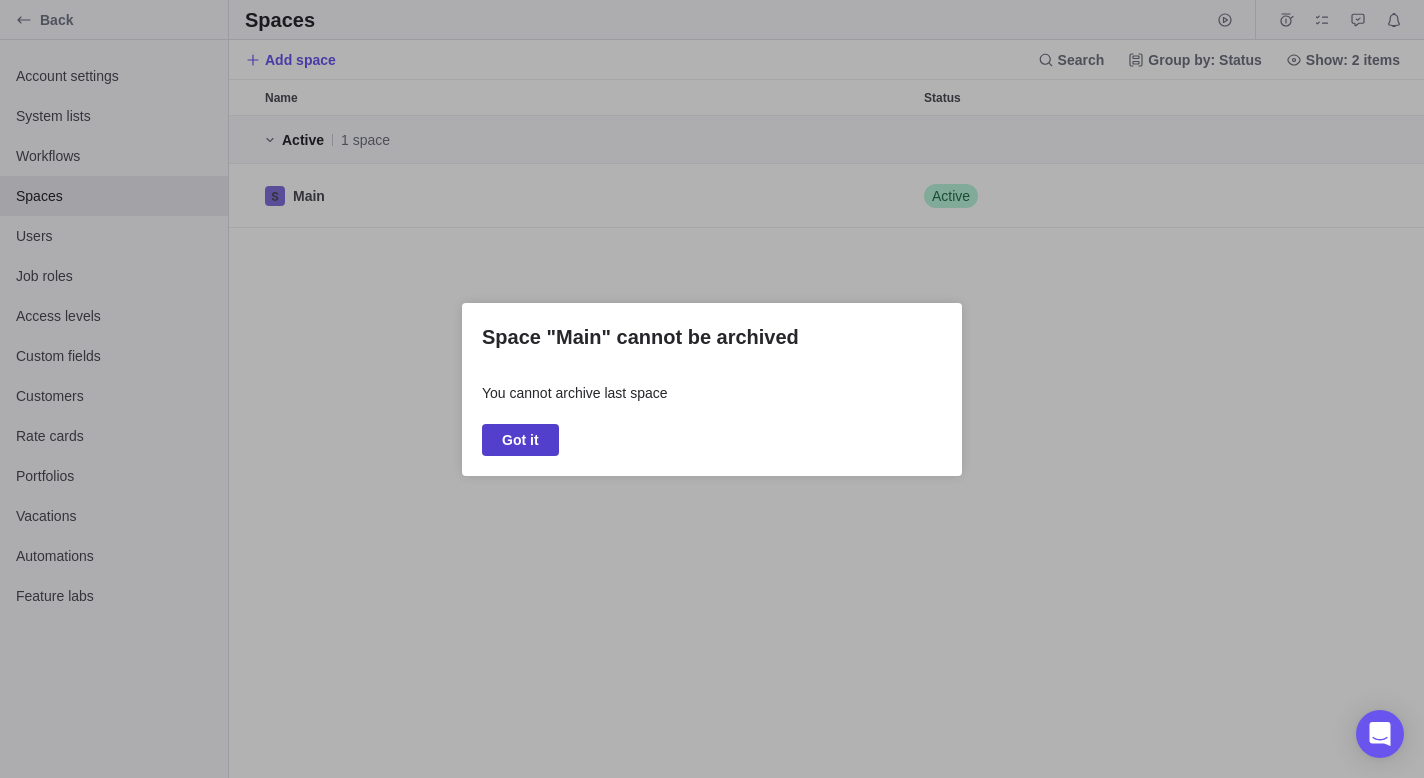 click on "Got it" at bounding box center [520, 440] 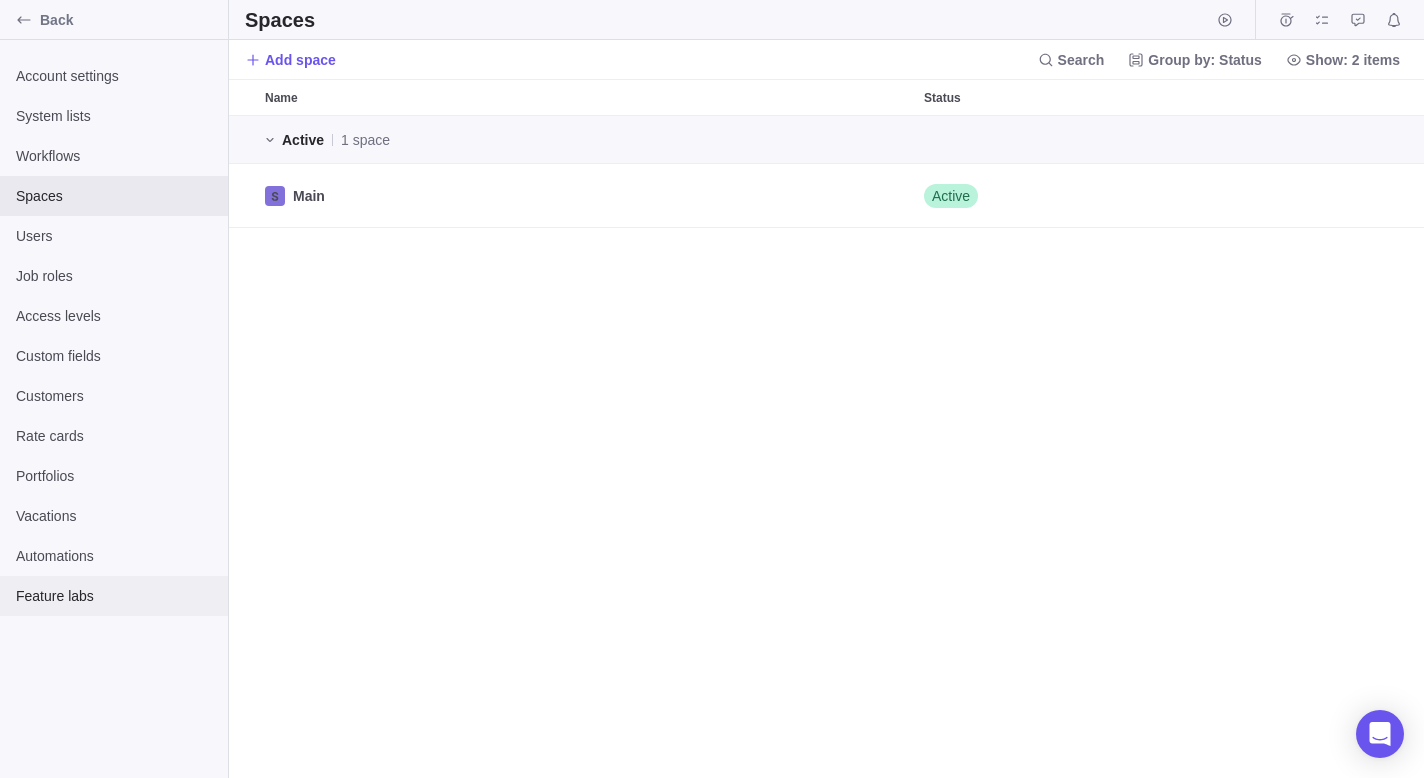 click on "Feature labs" at bounding box center (114, 596) 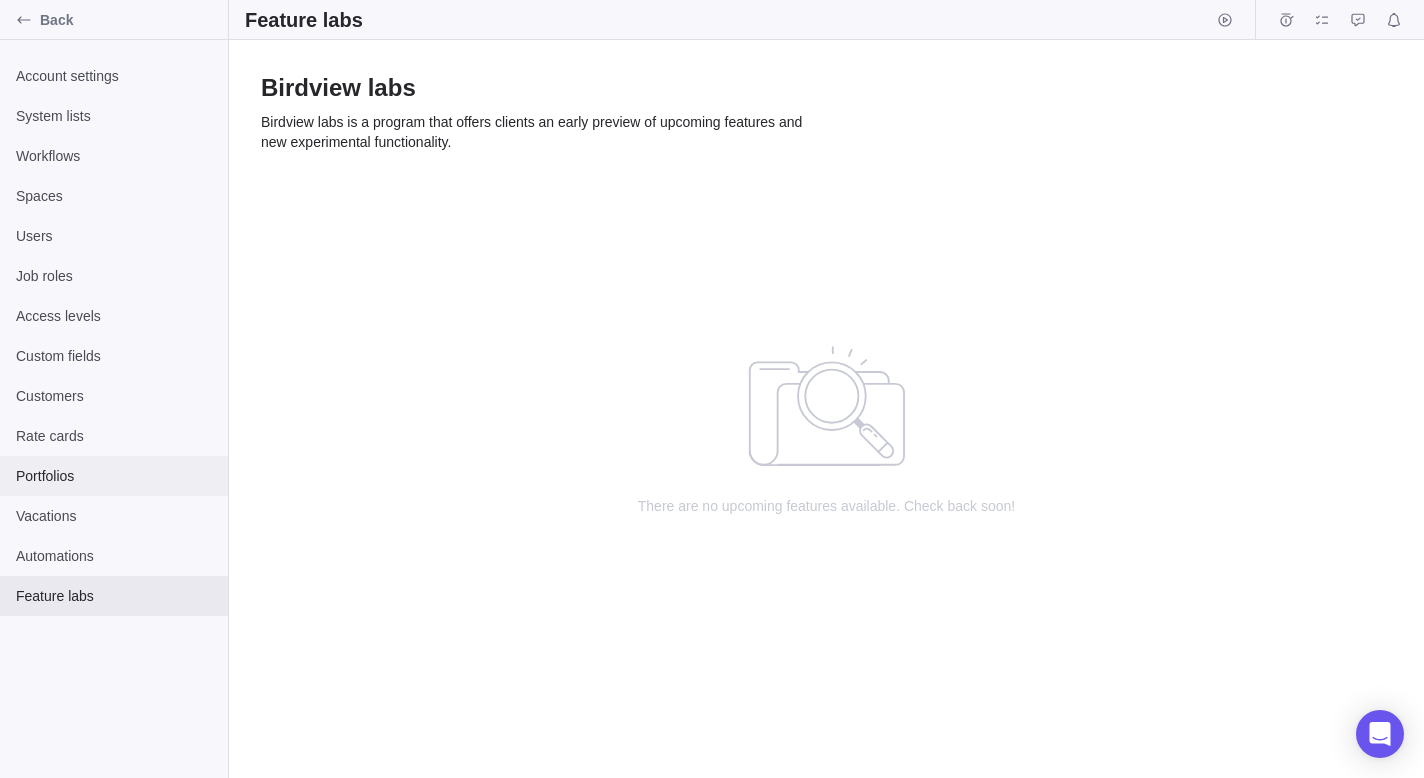 click on "Portfolios" at bounding box center [114, 476] 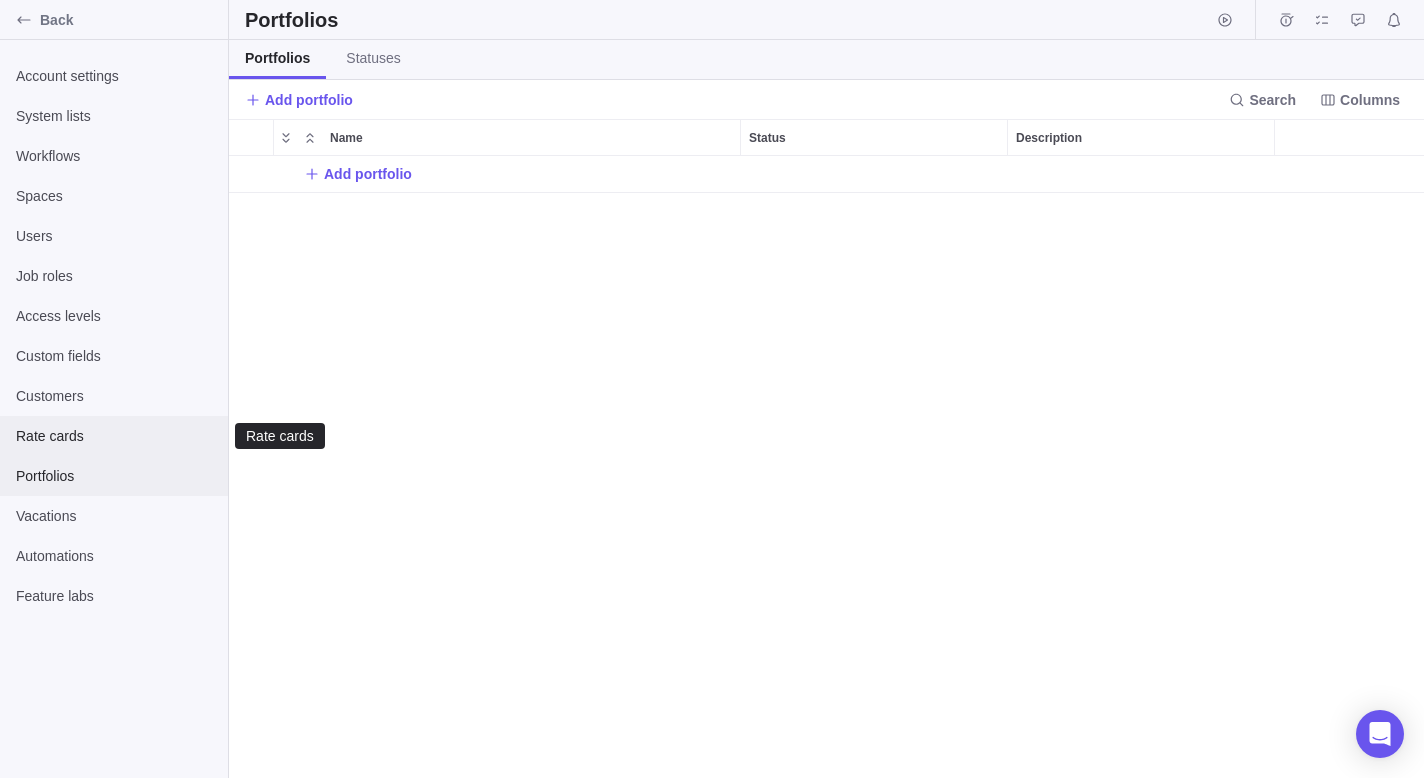scroll, scrollTop: 1, scrollLeft: 1, axis: both 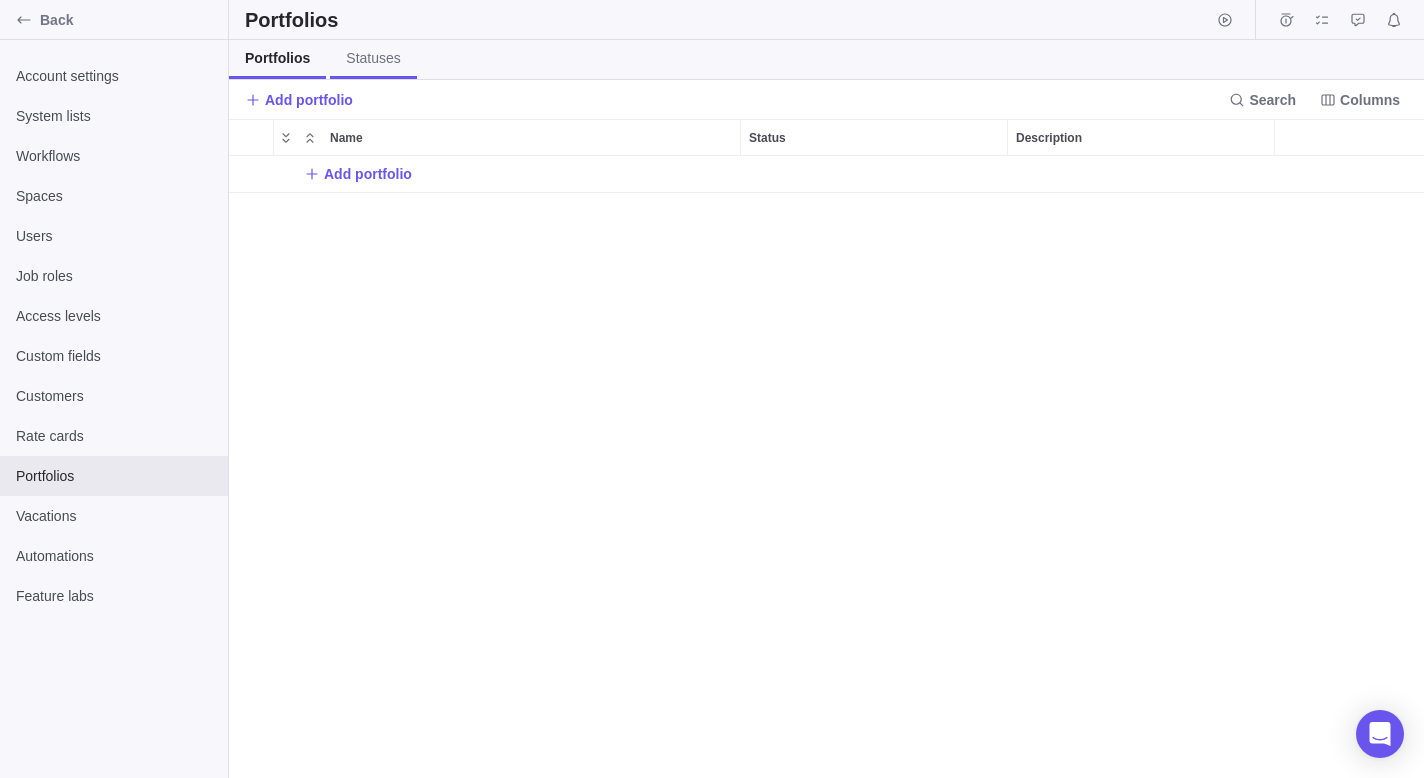 click on "Statuses" at bounding box center [373, 58] 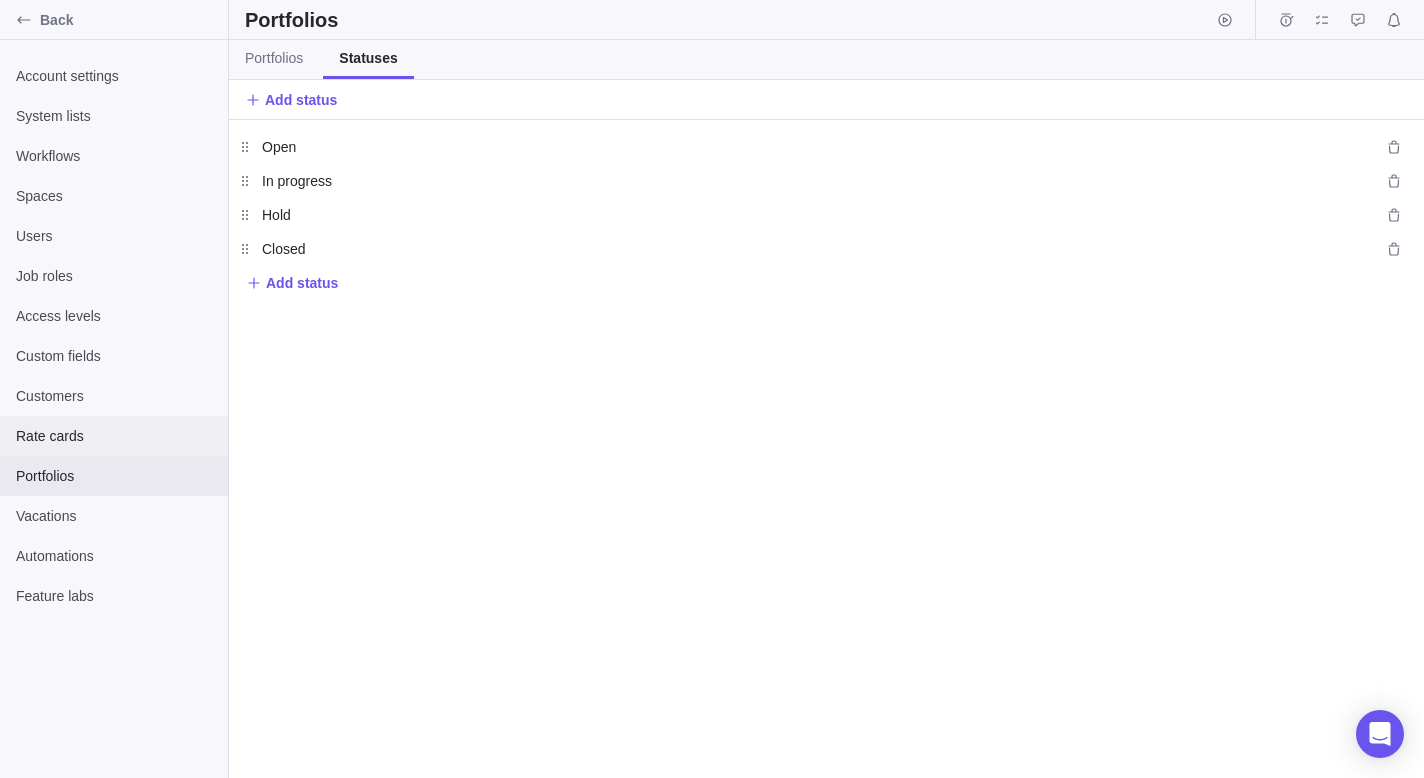 click on "Rate cards" at bounding box center (114, 436) 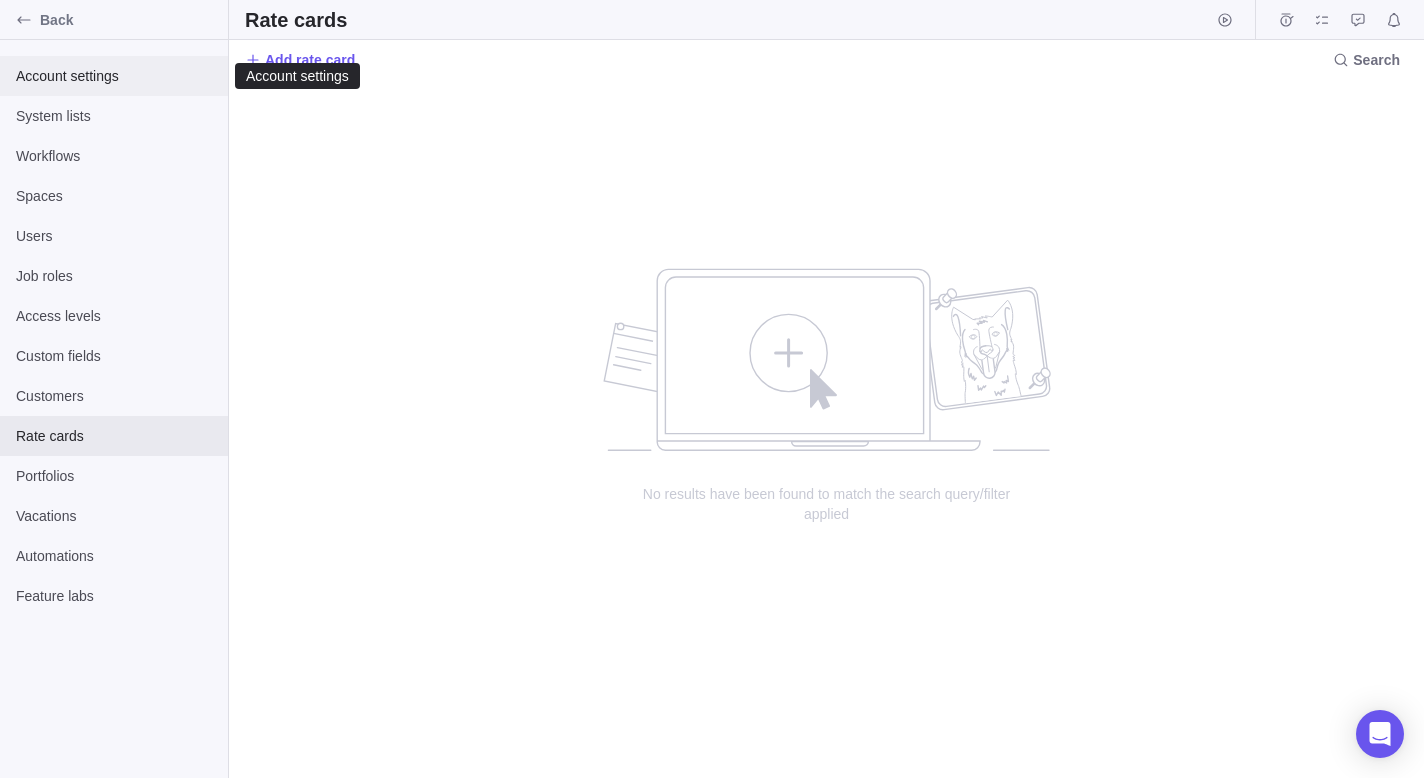 click on "Account settings" at bounding box center (114, 76) 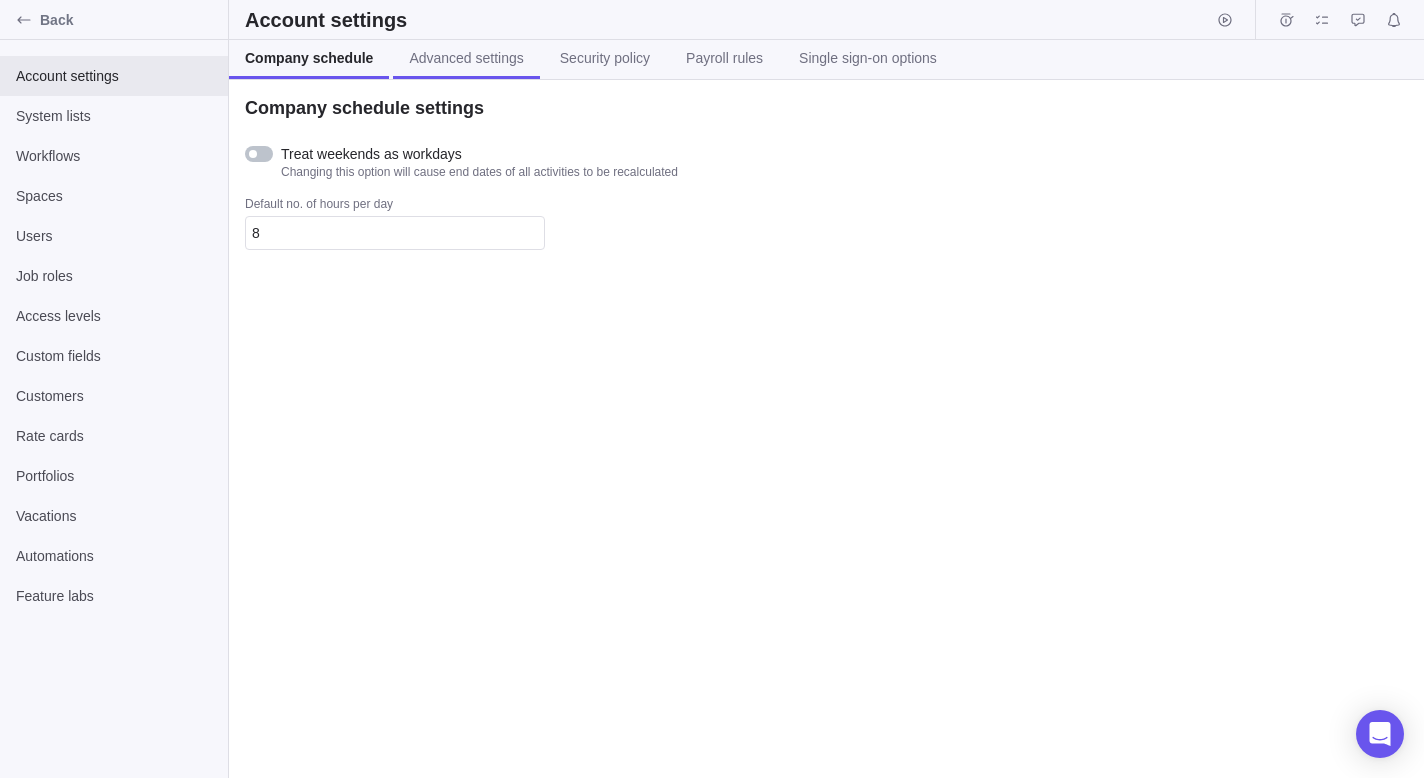 click on "Advanced settings" at bounding box center [466, 59] 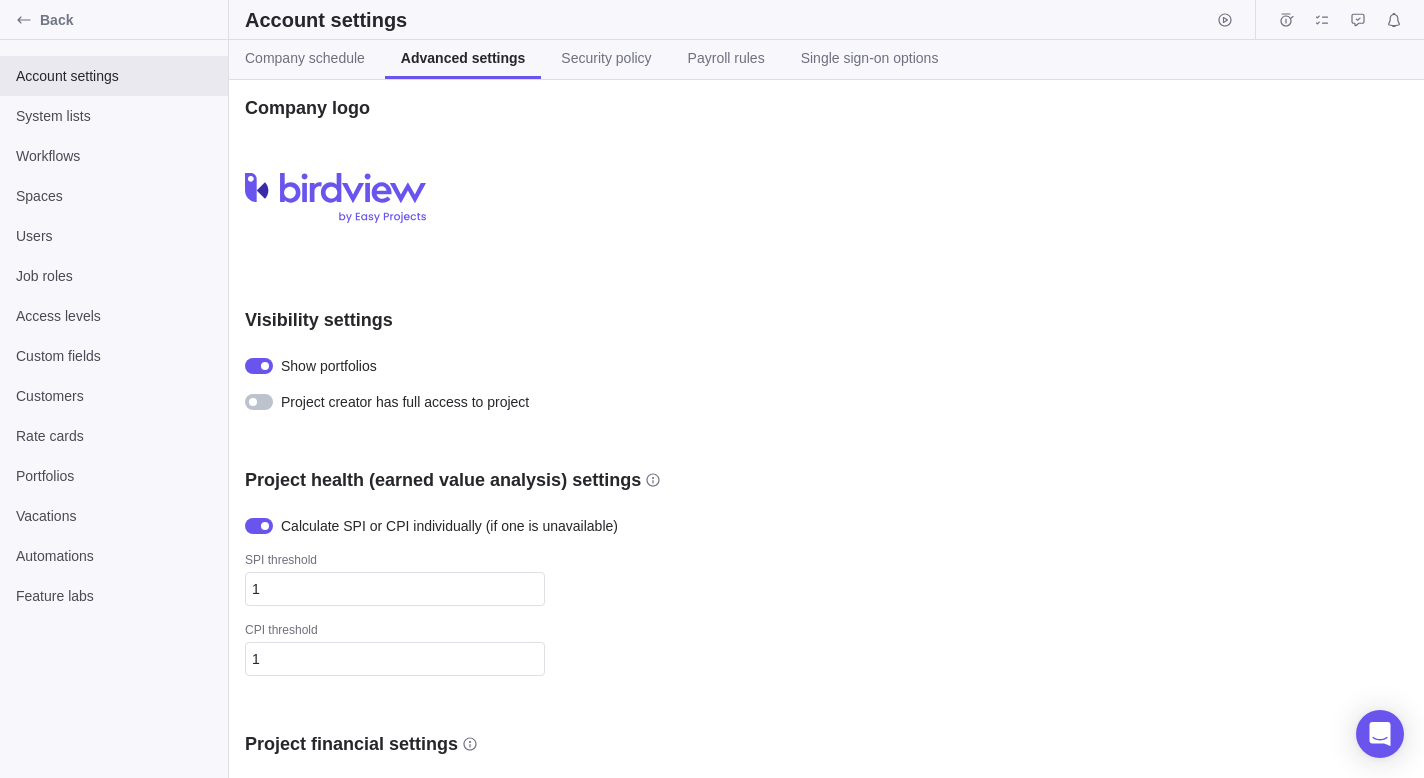 scroll, scrollTop: 838, scrollLeft: 0, axis: vertical 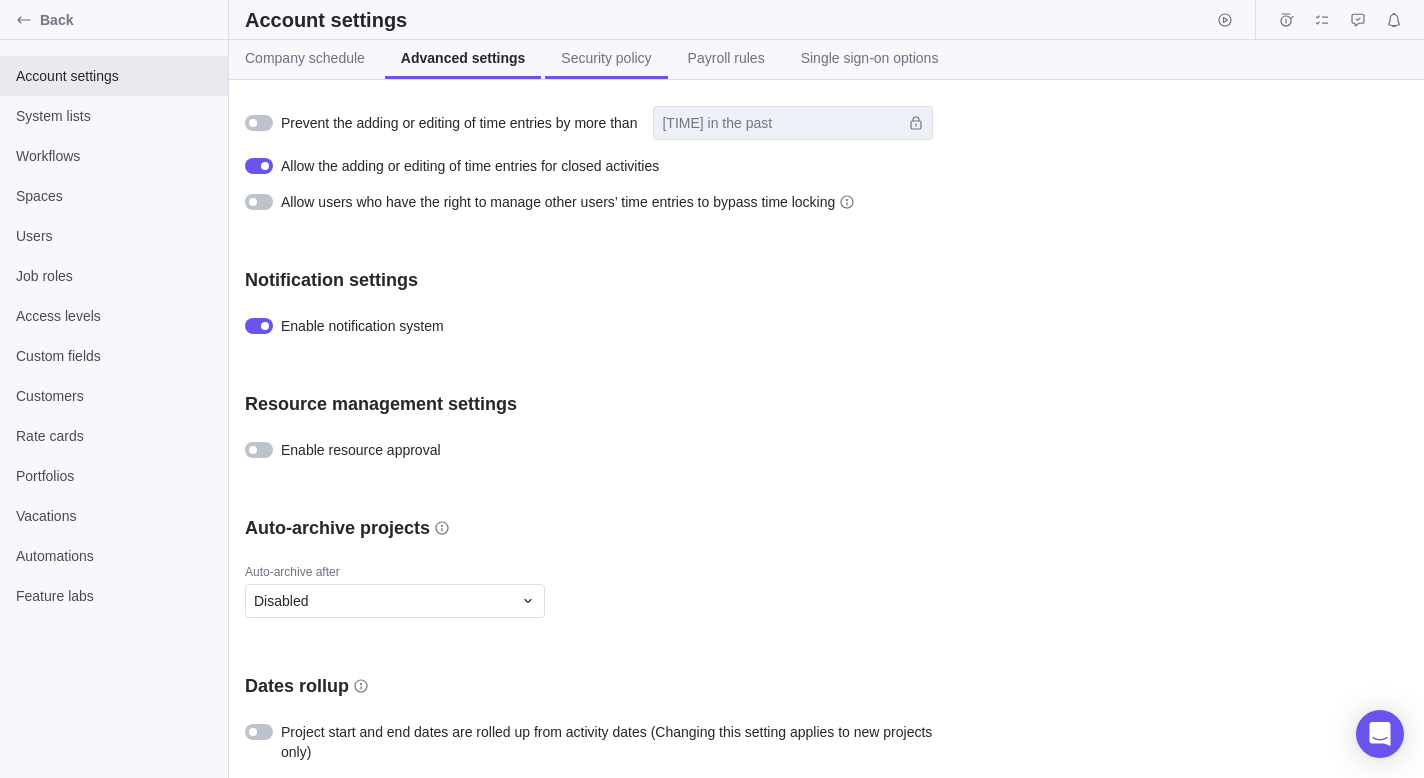 click on "Security policy" at bounding box center [606, 59] 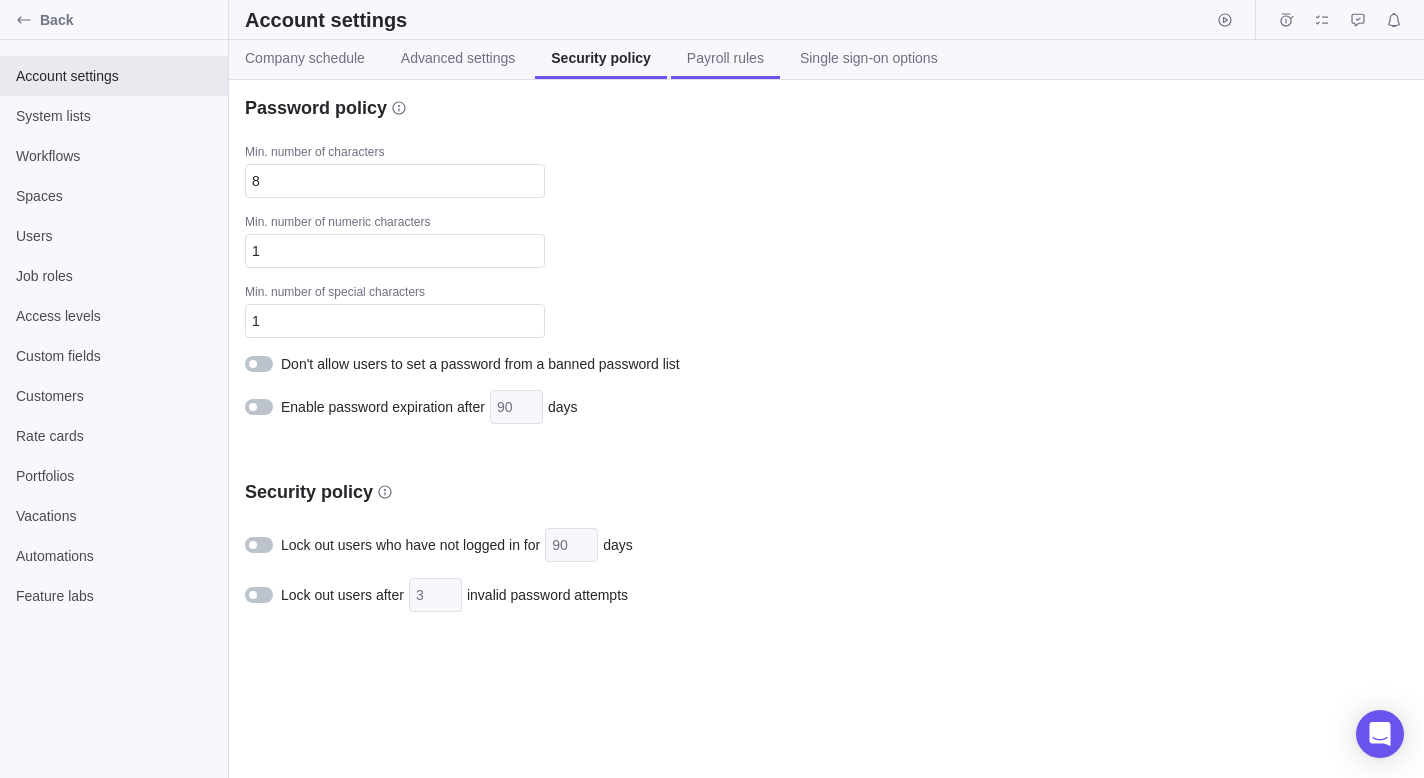 click on "Payroll rules" at bounding box center [725, 58] 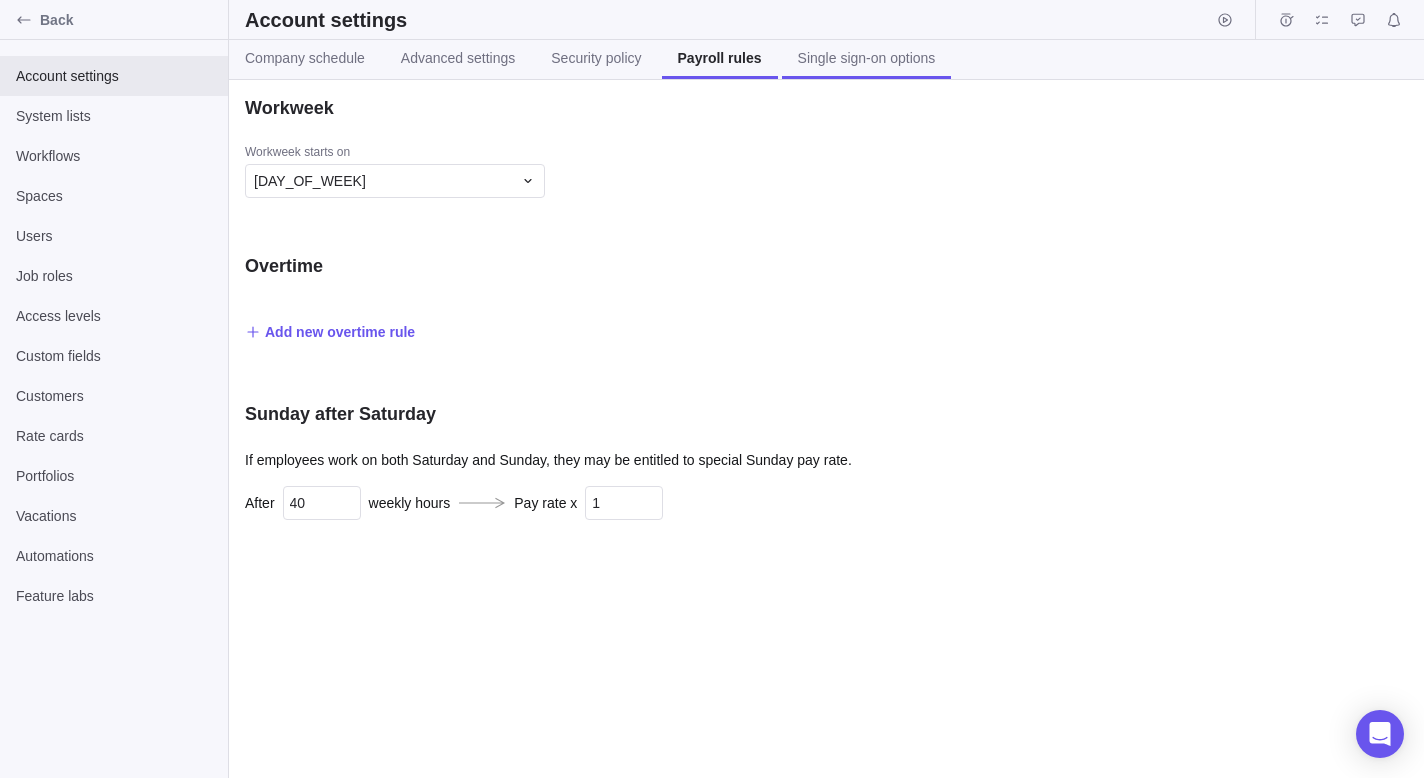 click on "Single sign-on options" at bounding box center (867, 58) 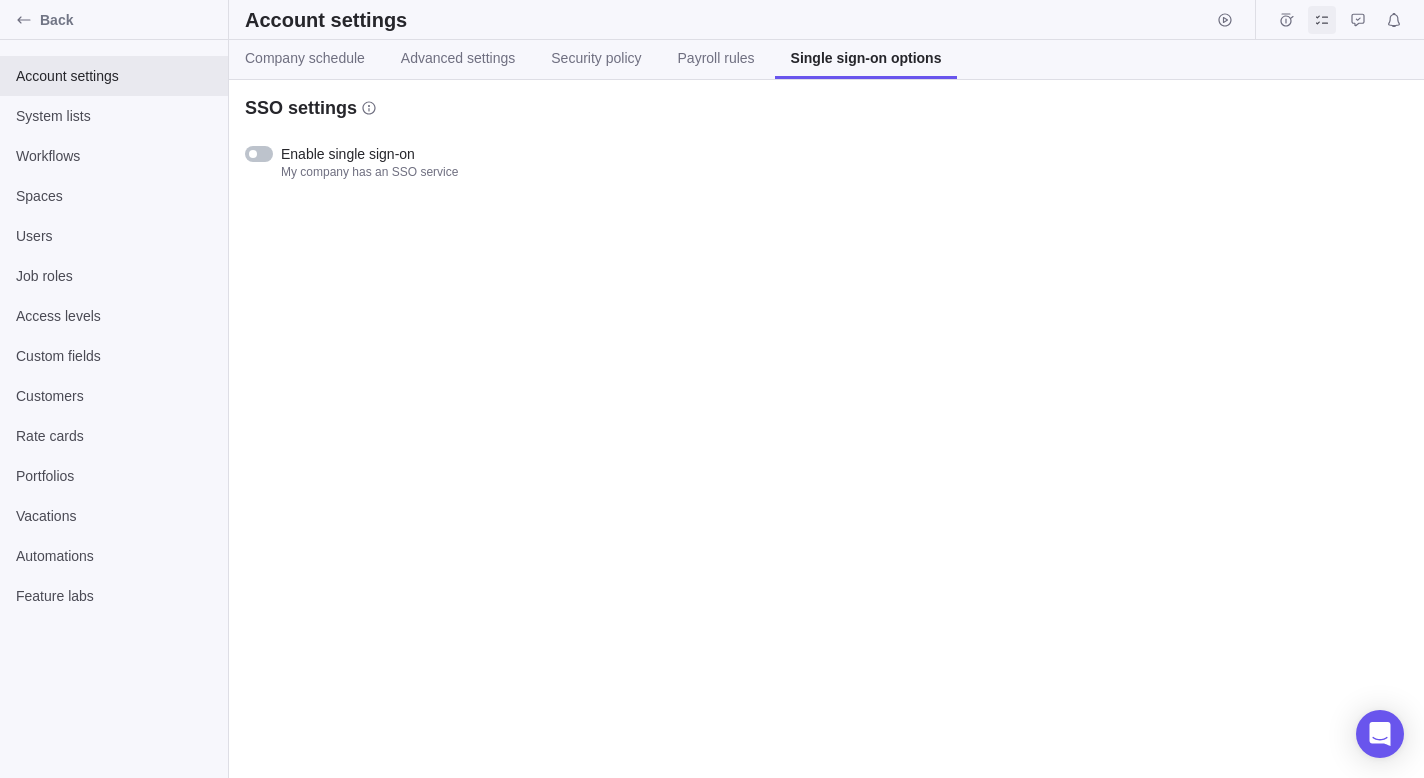 click at bounding box center (1322, 20) 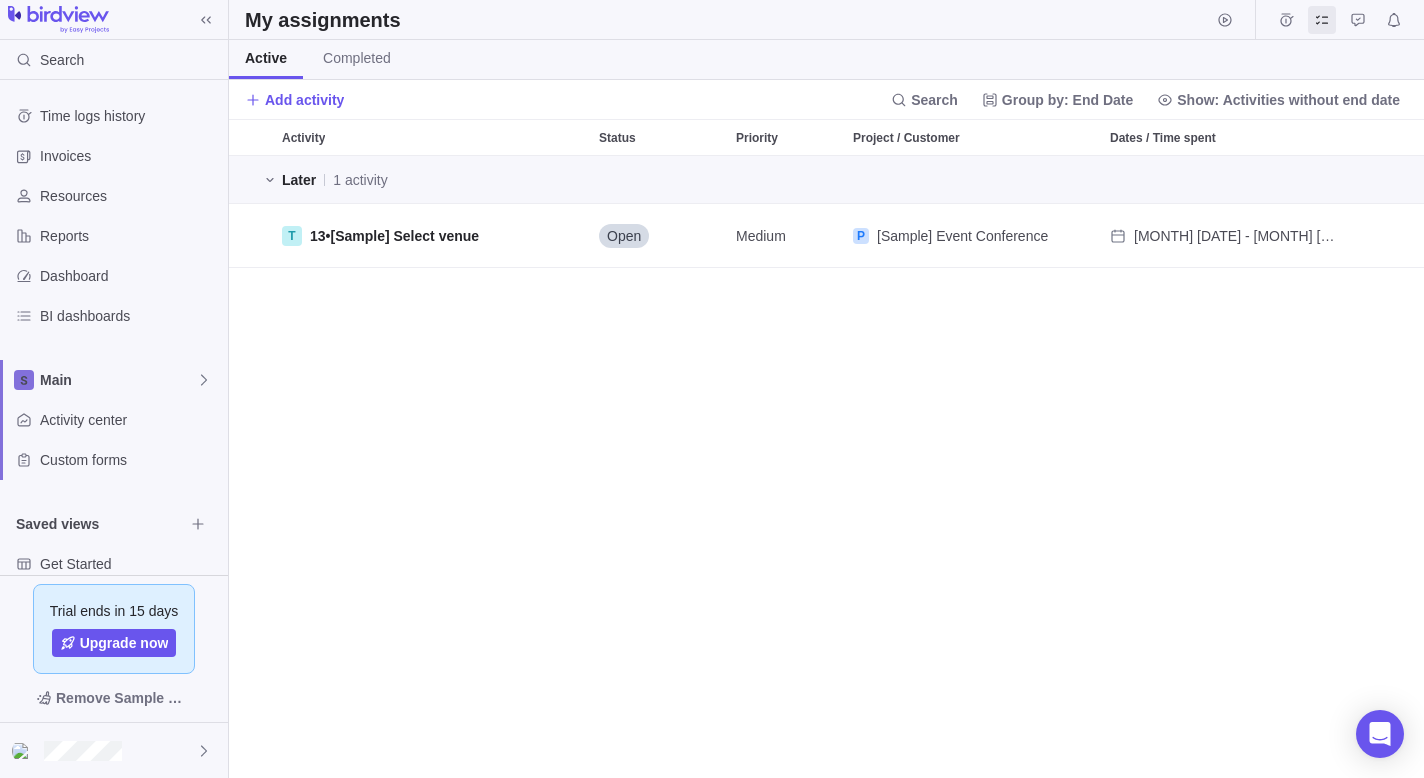 scroll, scrollTop: 1, scrollLeft: 1, axis: both 